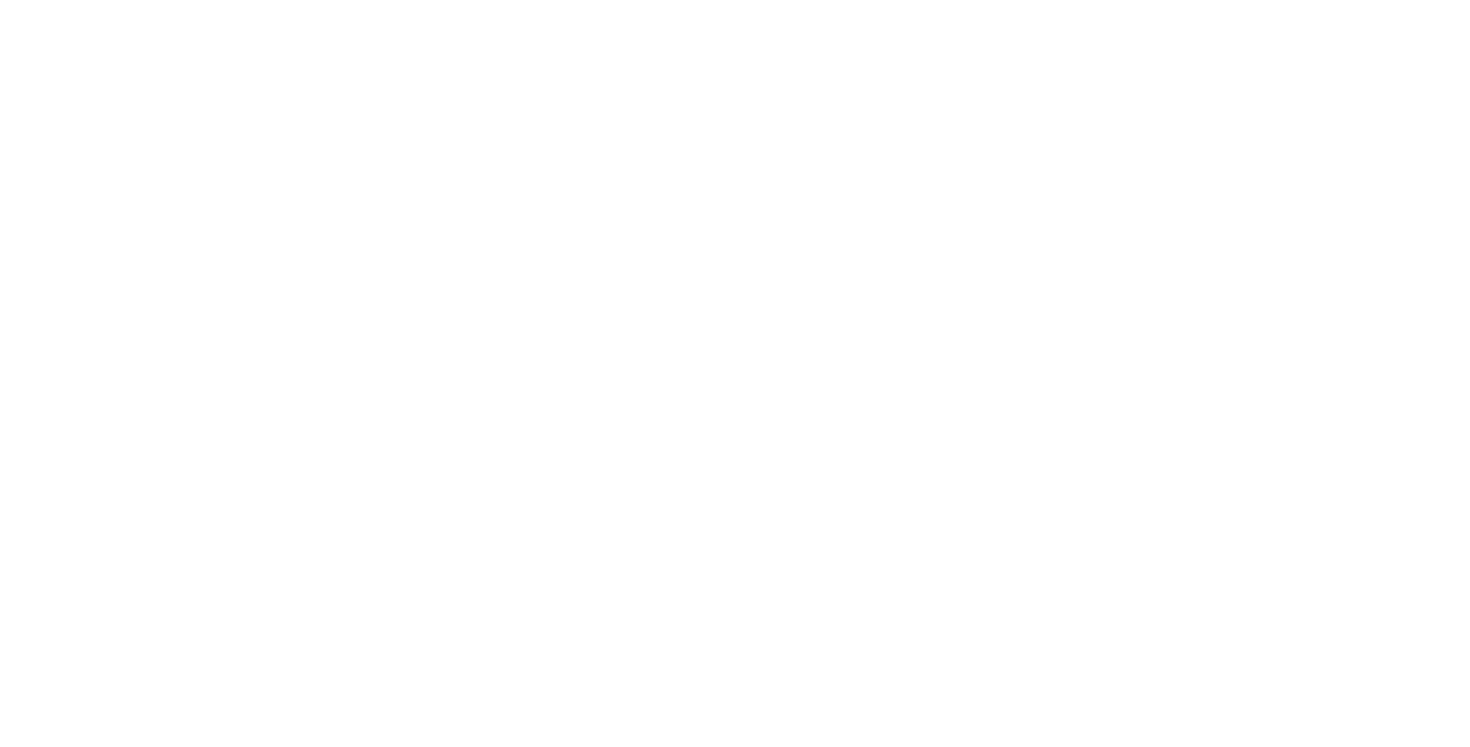 scroll, scrollTop: 0, scrollLeft: 0, axis: both 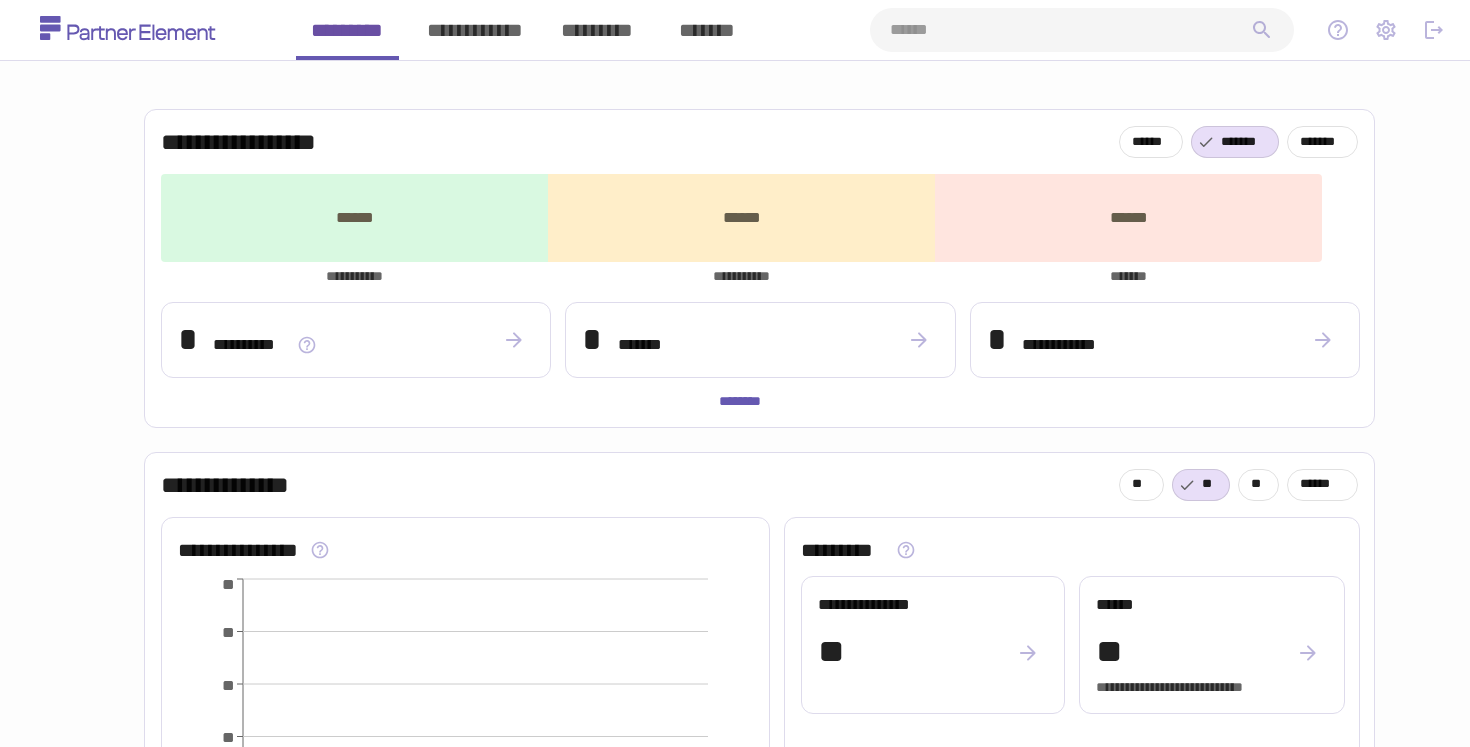 click on "**********" at bounding box center (753, 1145) 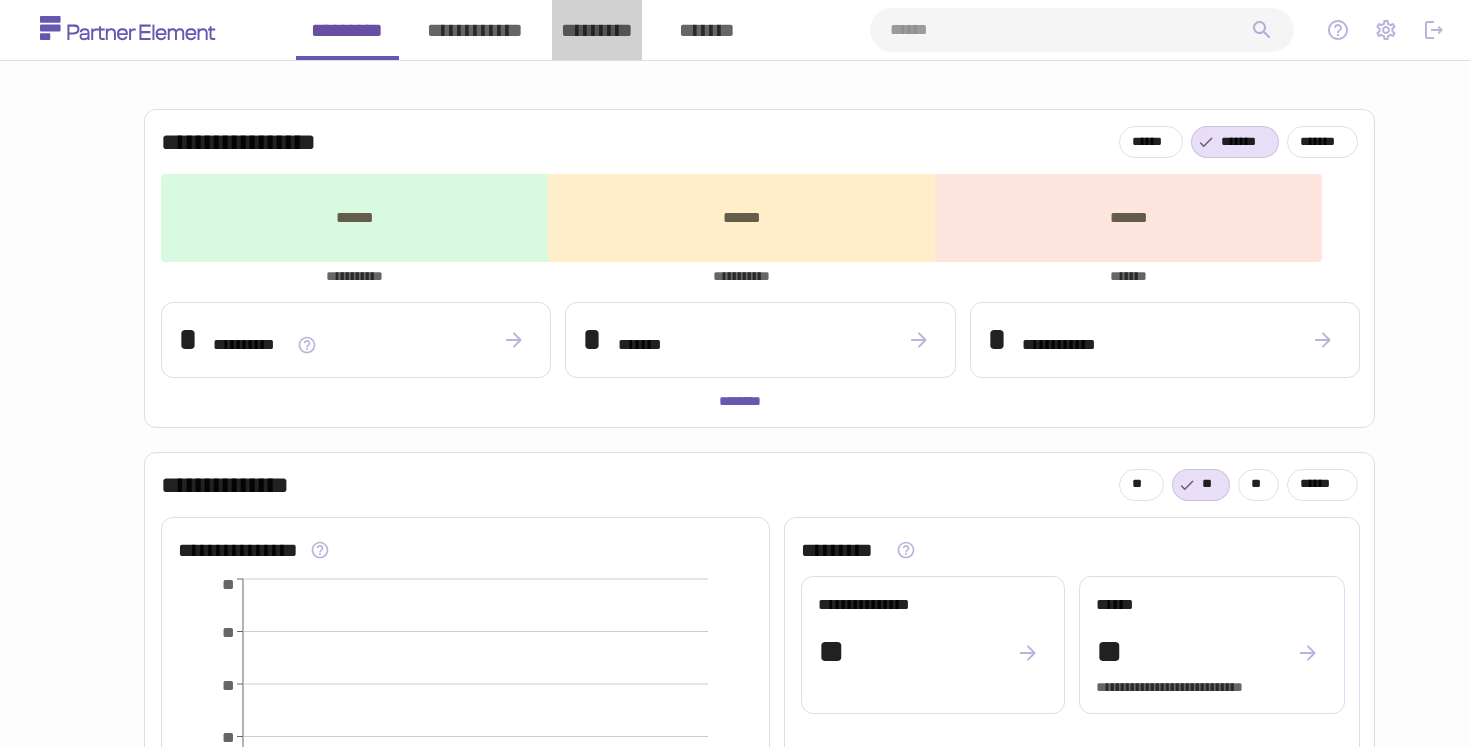 click on "*********" at bounding box center [597, 30] 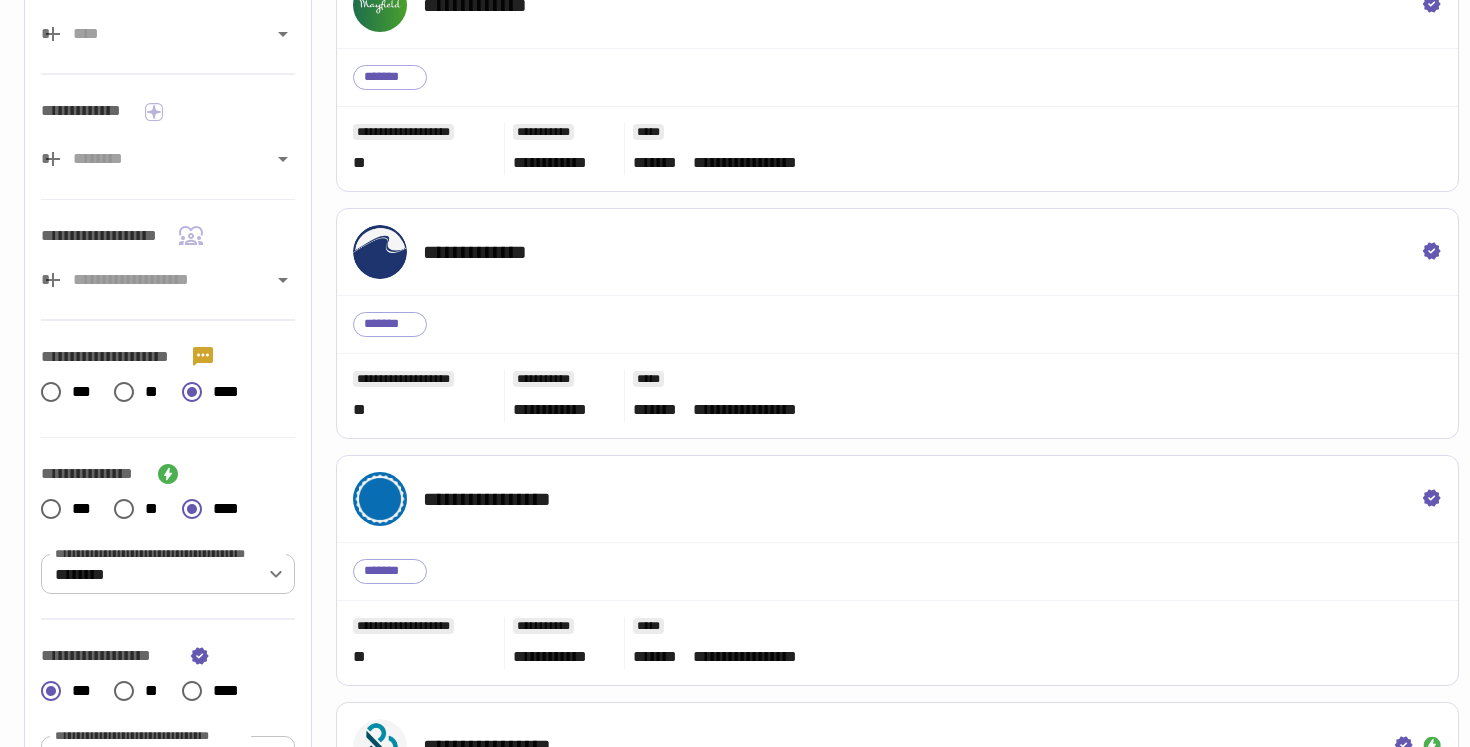 scroll, scrollTop: 0, scrollLeft: 0, axis: both 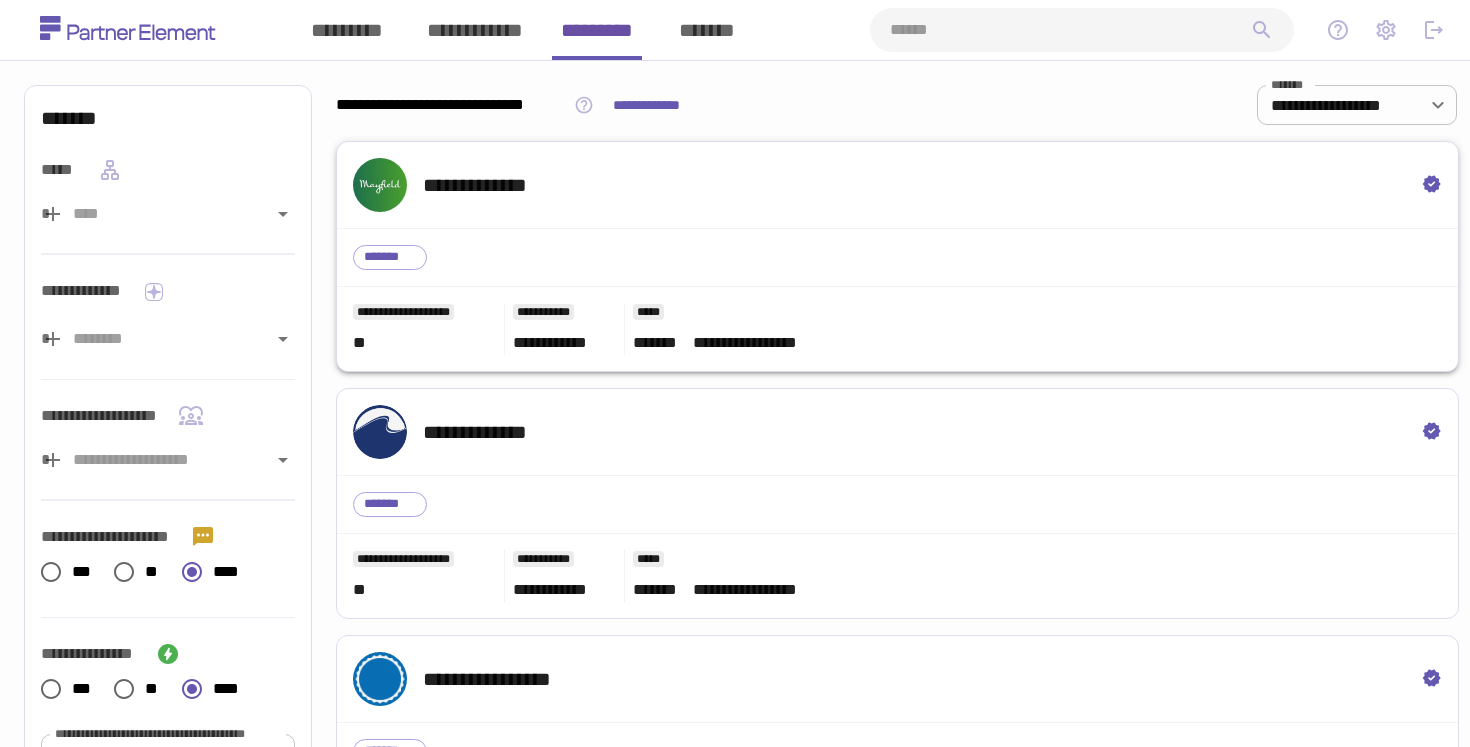 click on "**********" at bounding box center [897, 185] 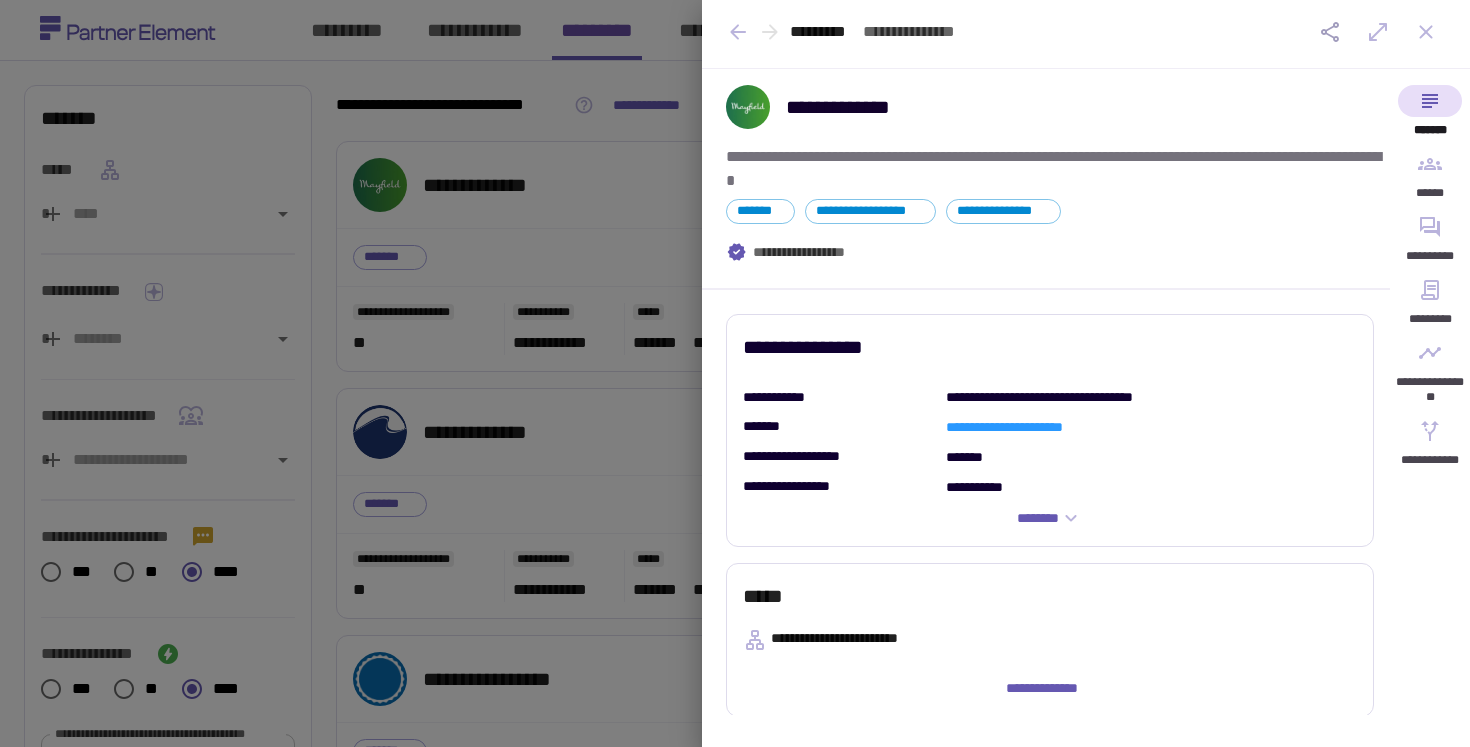 scroll, scrollTop: 0, scrollLeft: 0, axis: both 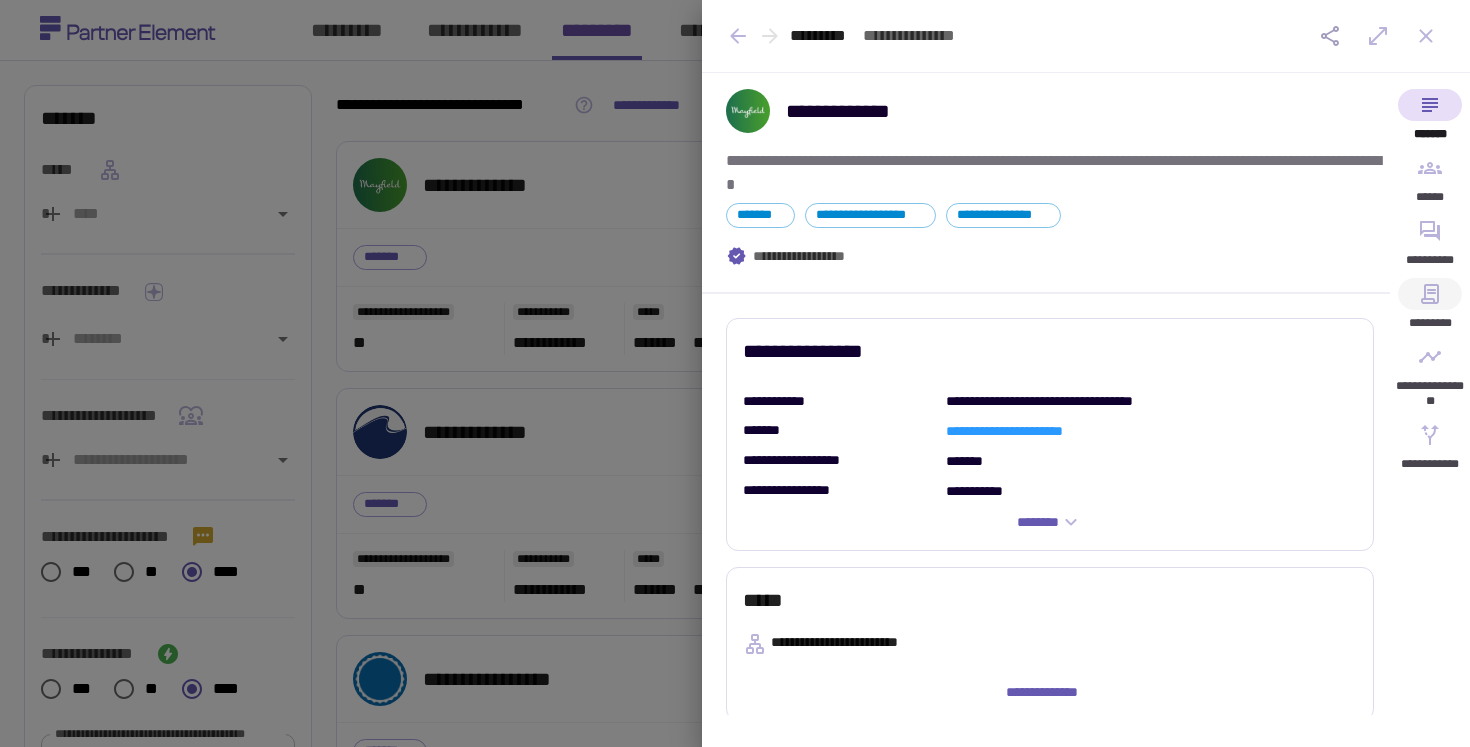 click 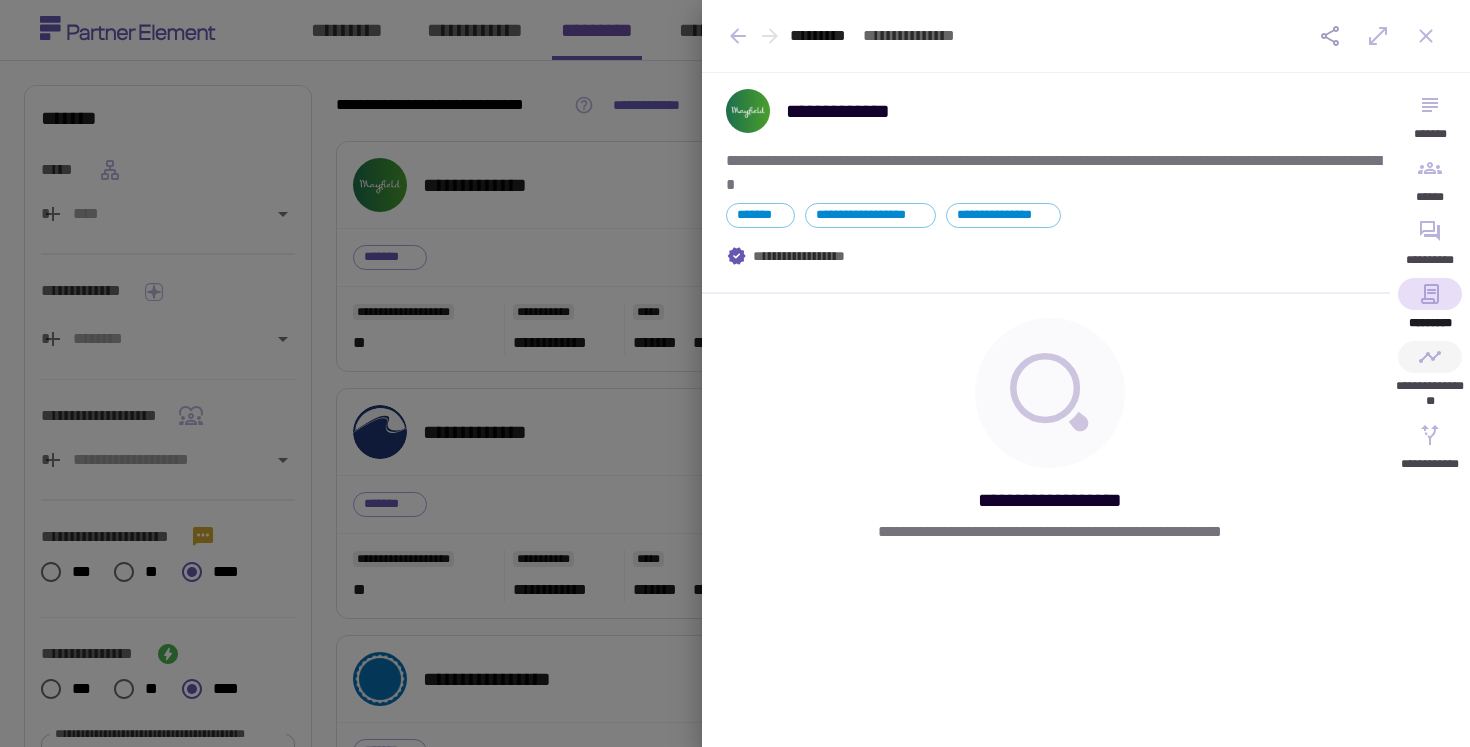 click 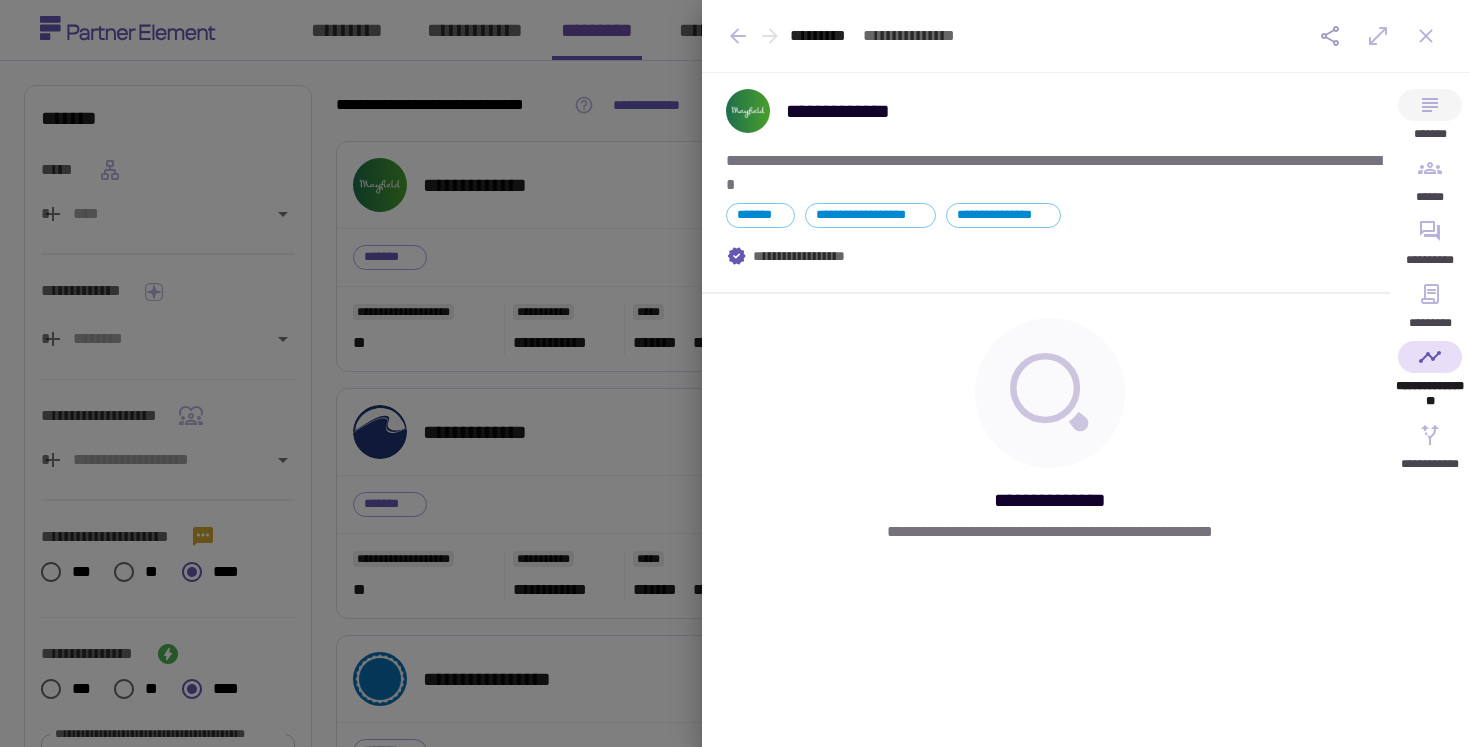 click 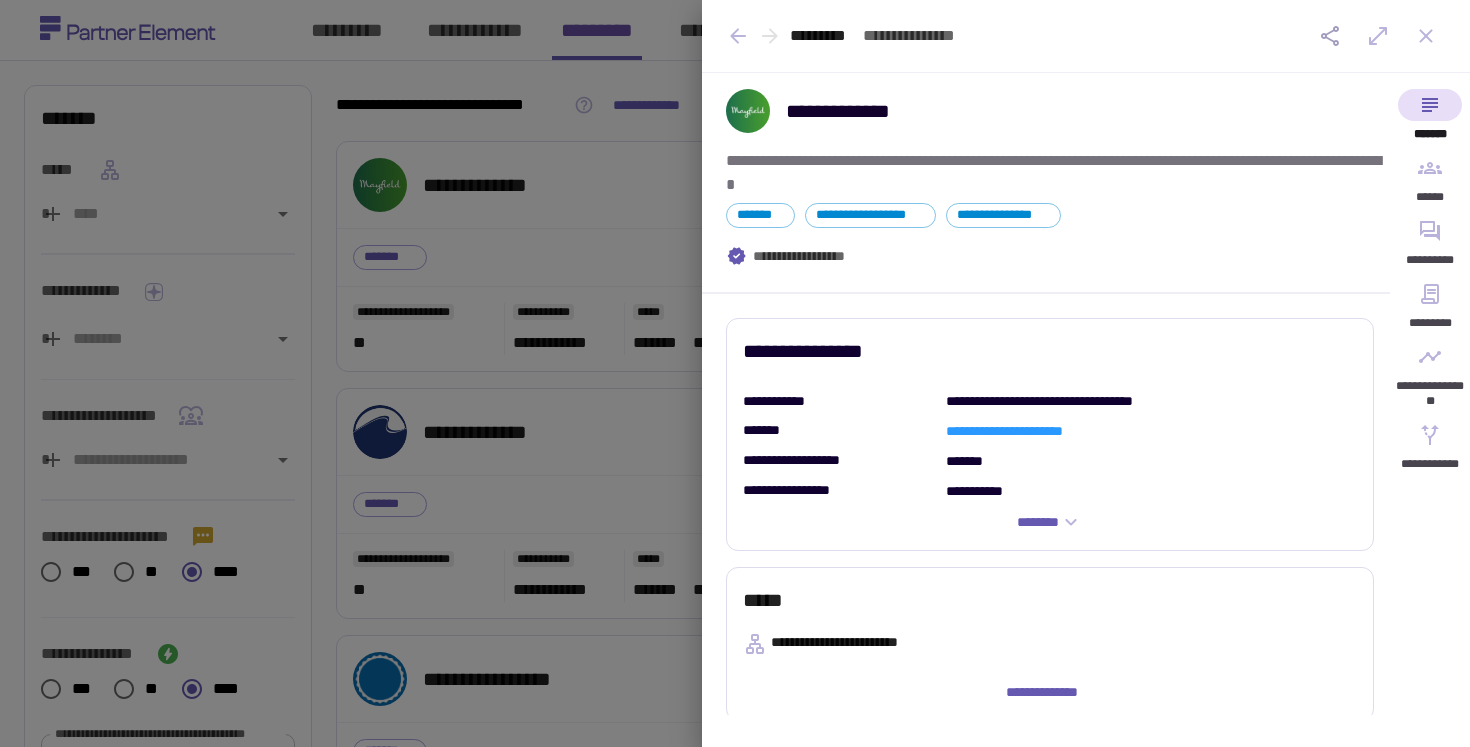 click 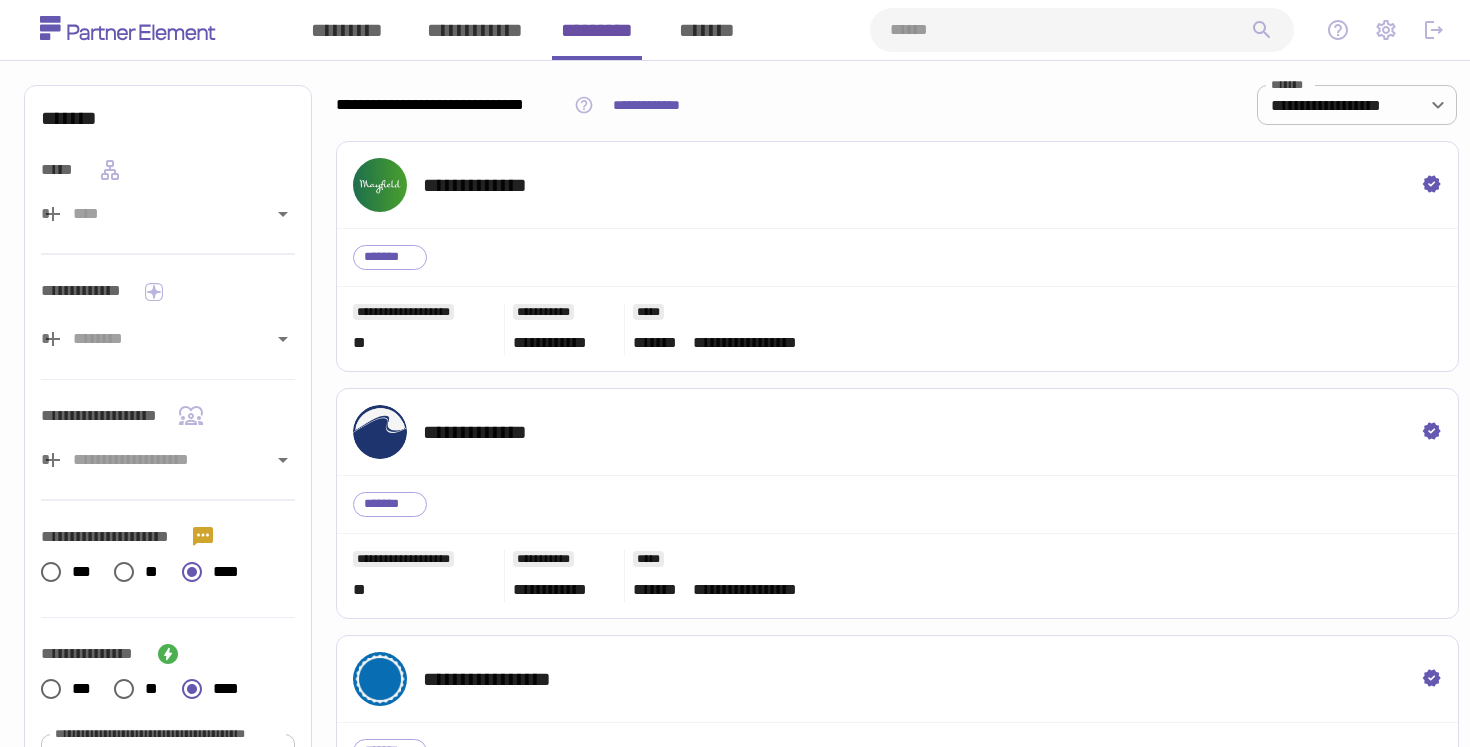 click on "*******" at bounding box center (707, 30) 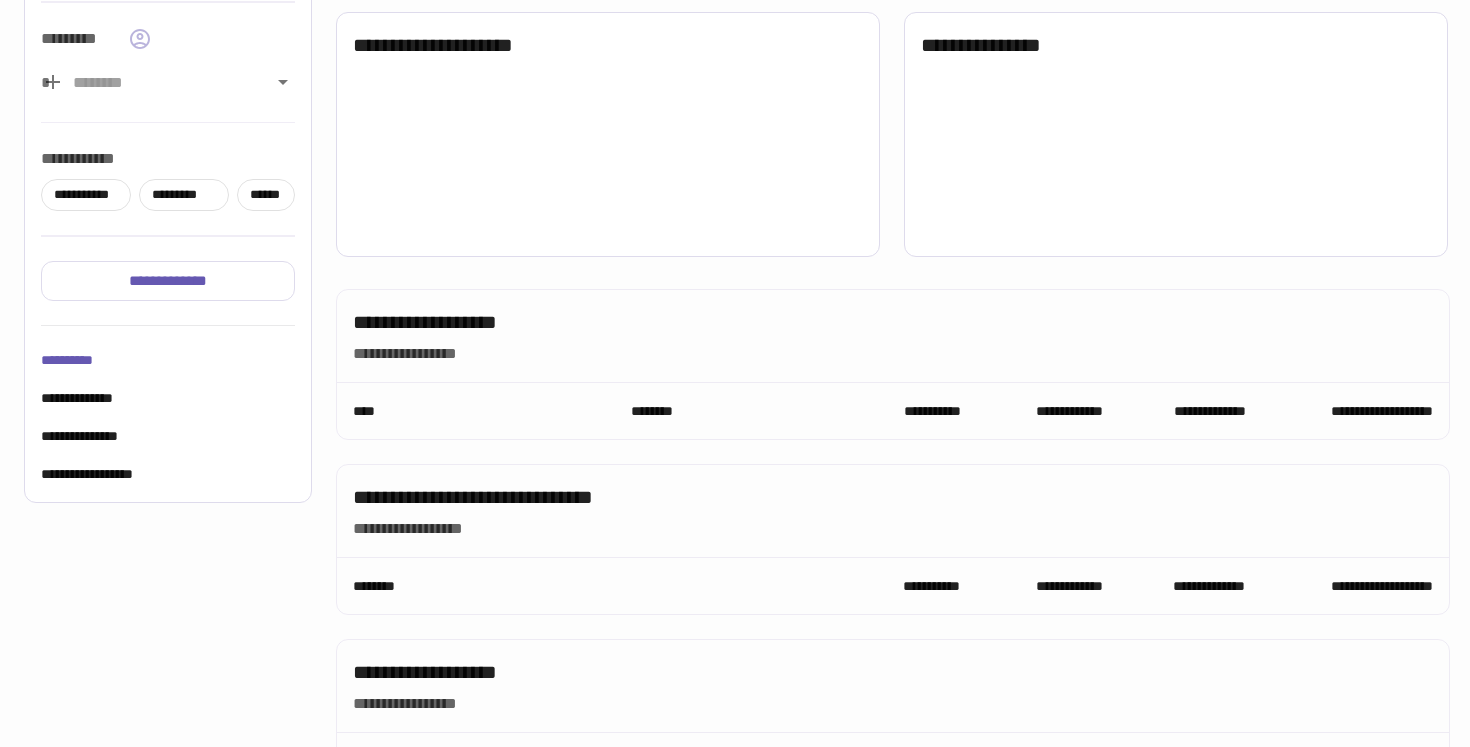 scroll, scrollTop: 0, scrollLeft: 0, axis: both 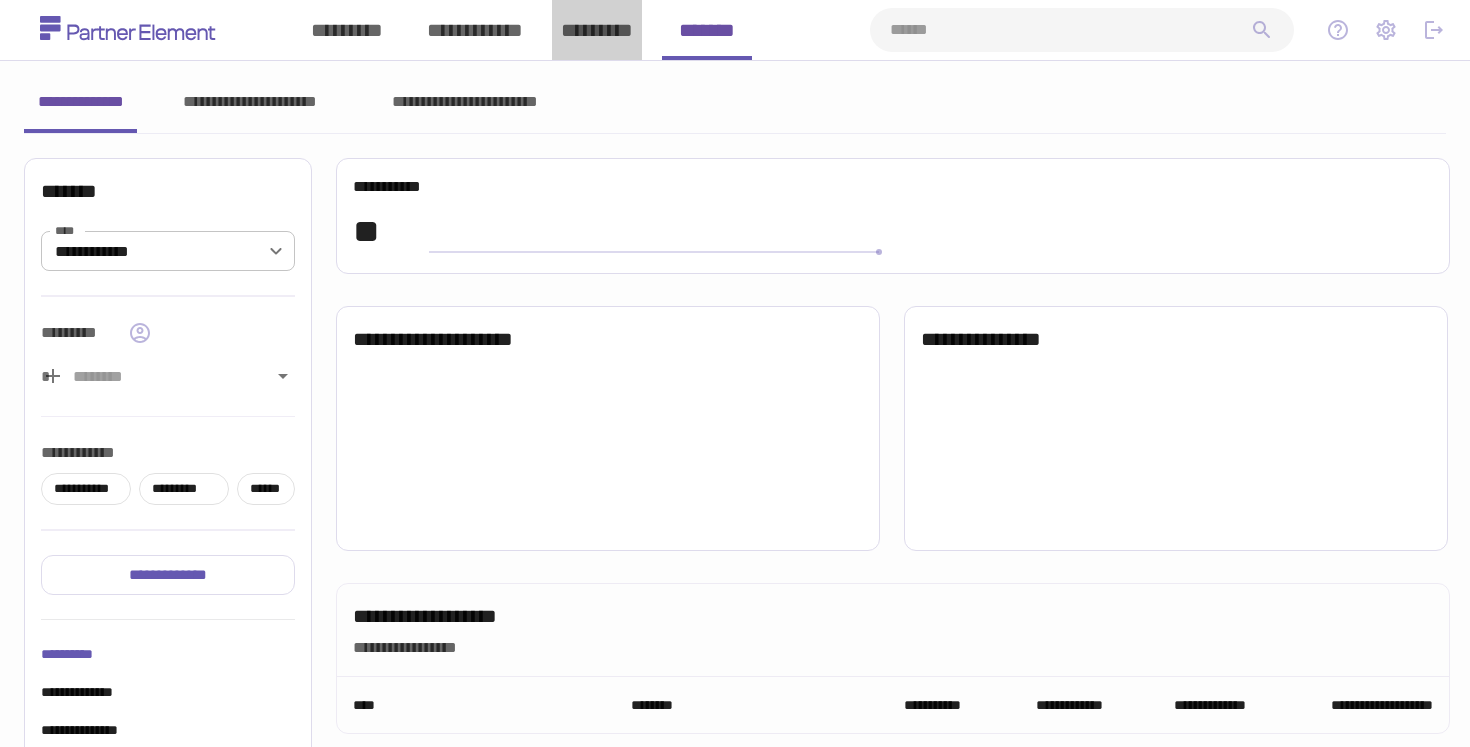 click on "*********" at bounding box center [597, 30] 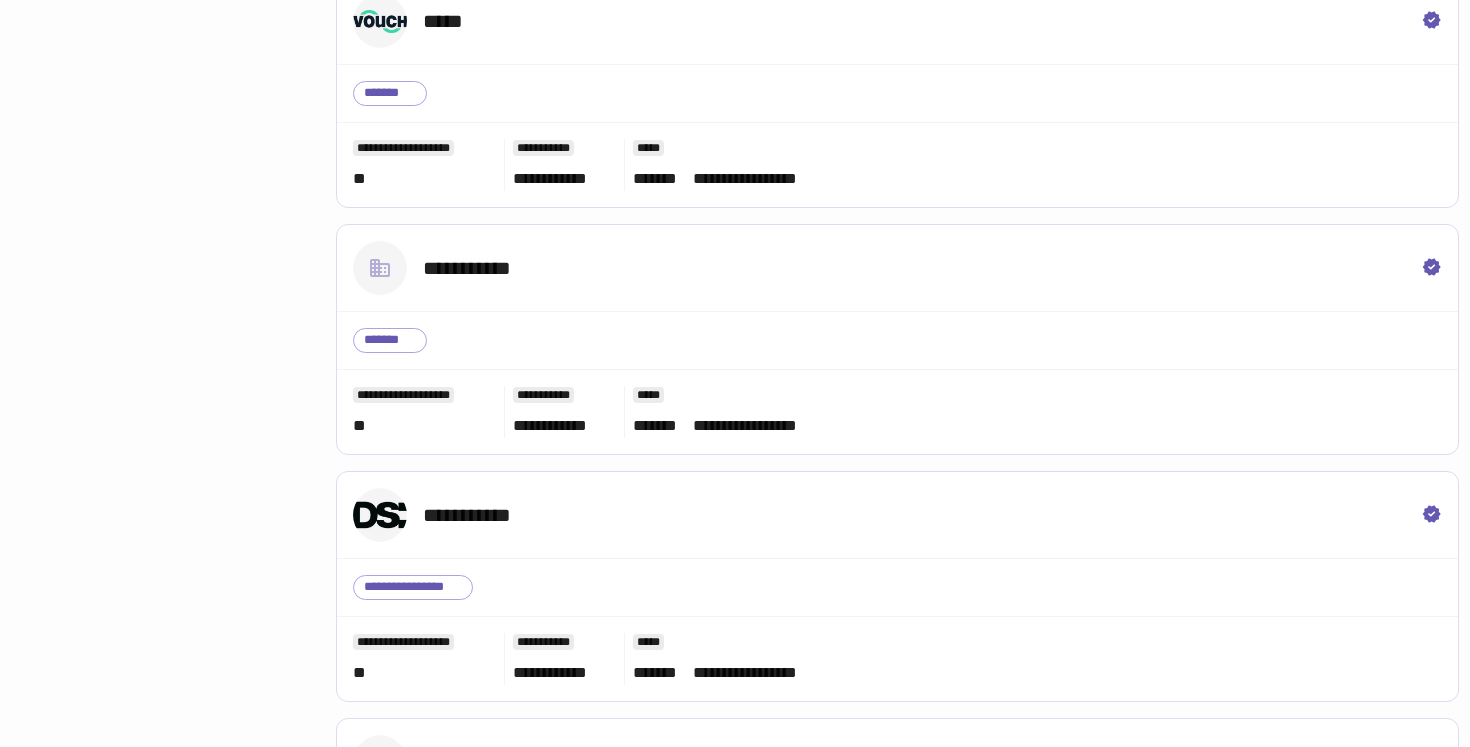 scroll, scrollTop: 12762, scrollLeft: 0, axis: vertical 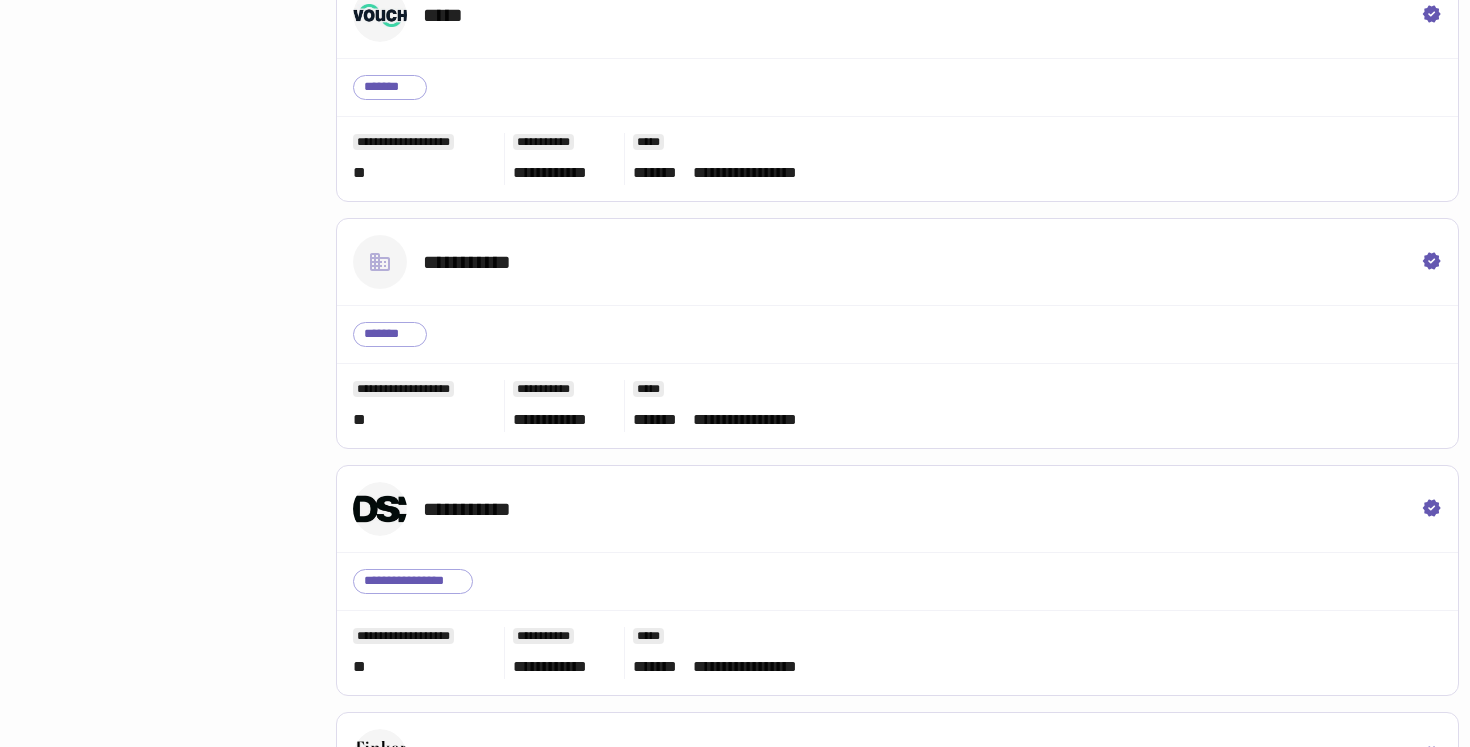 type 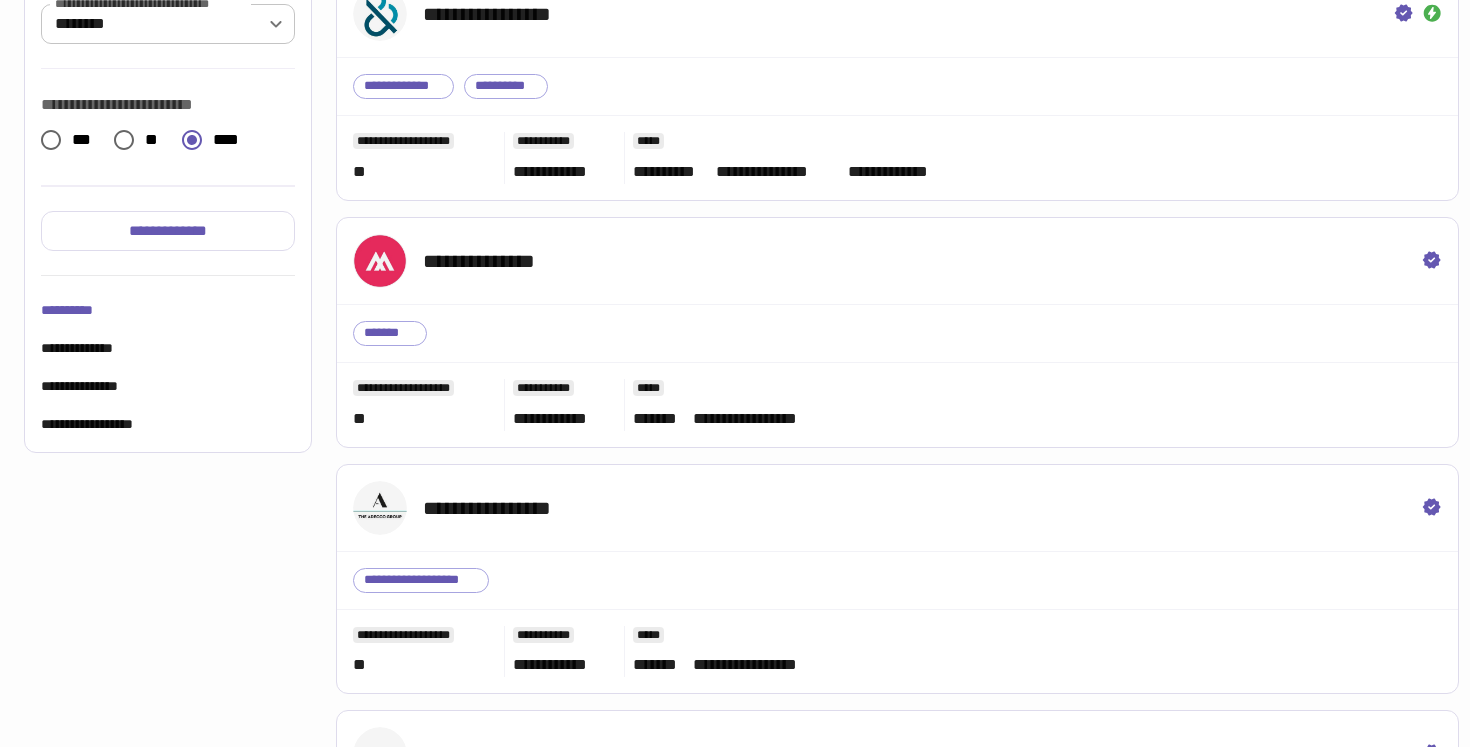 scroll, scrollTop: 0, scrollLeft: 0, axis: both 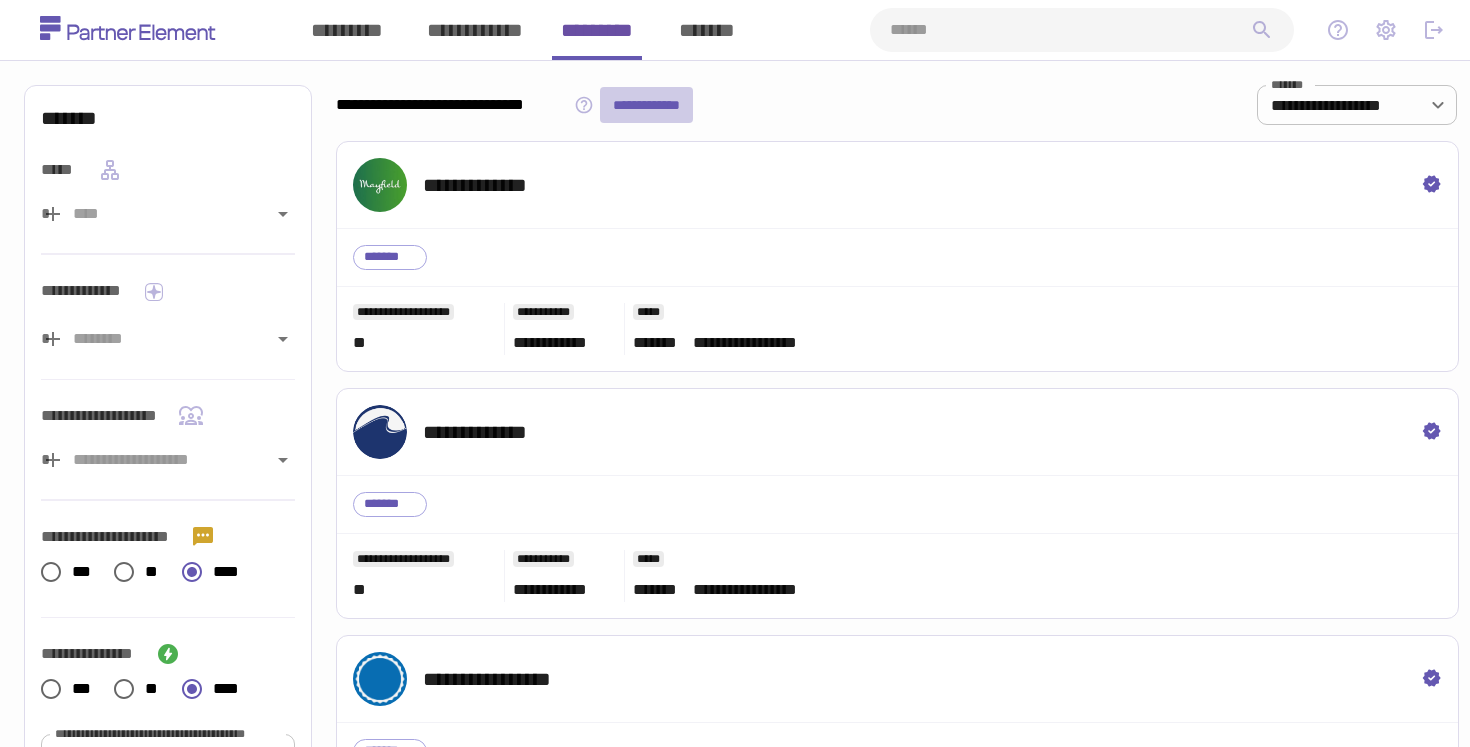 click on "**********" at bounding box center (647, 105) 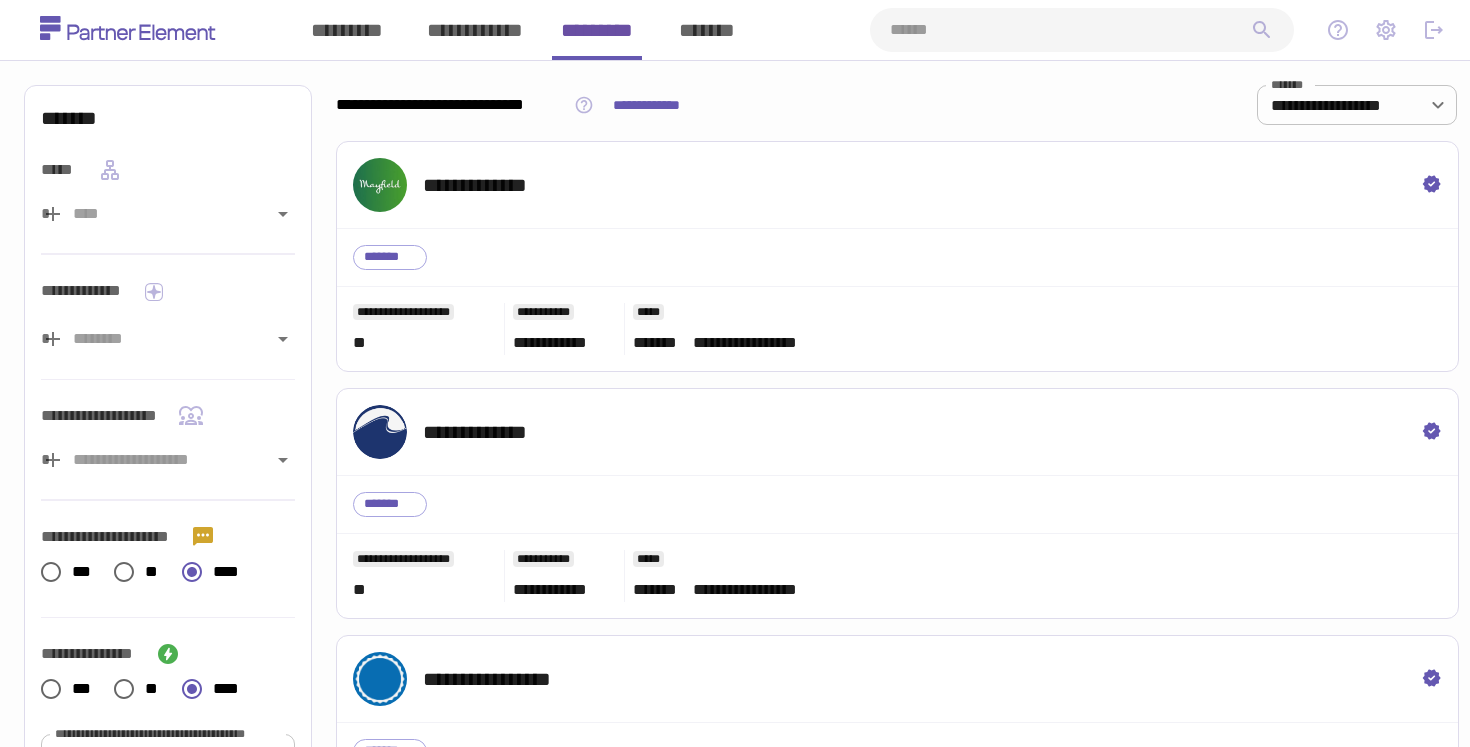 click 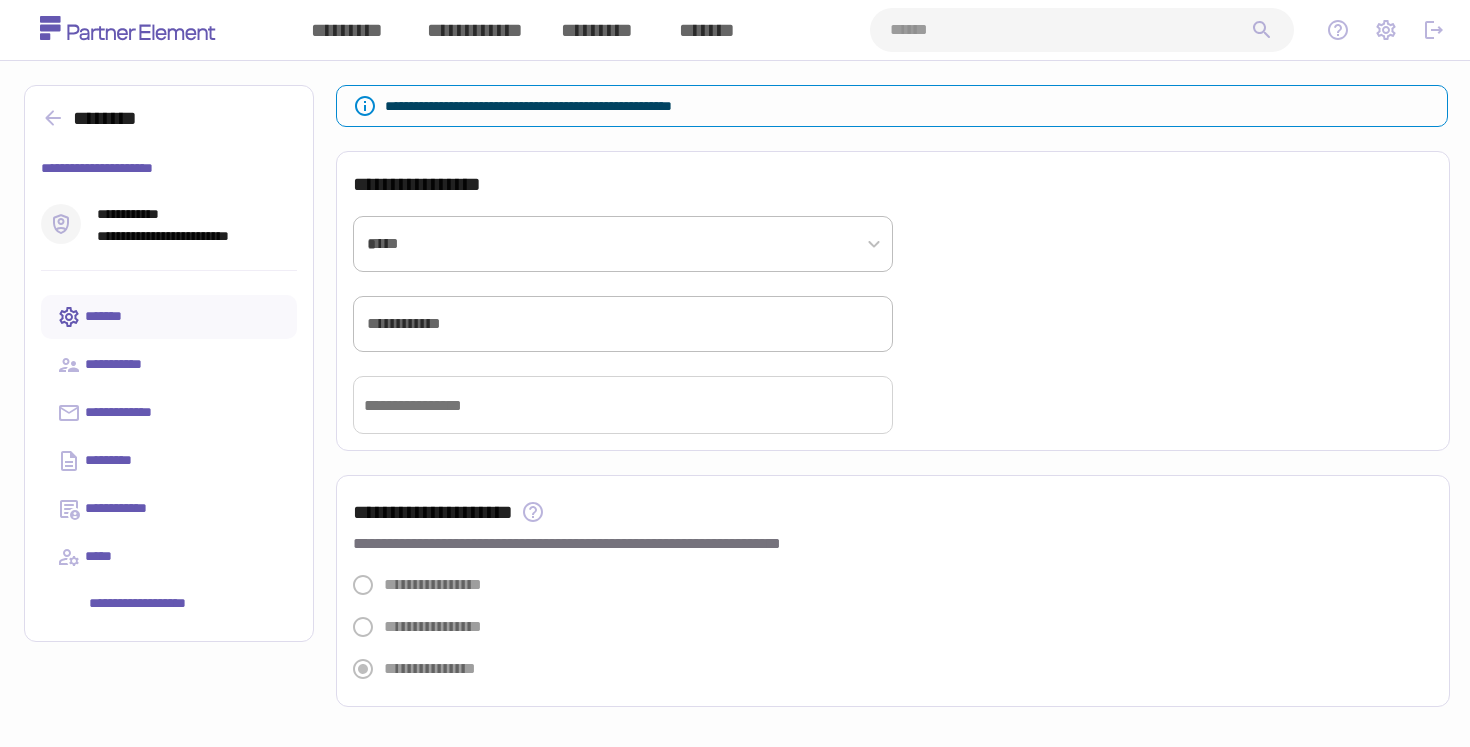 type on "**********" 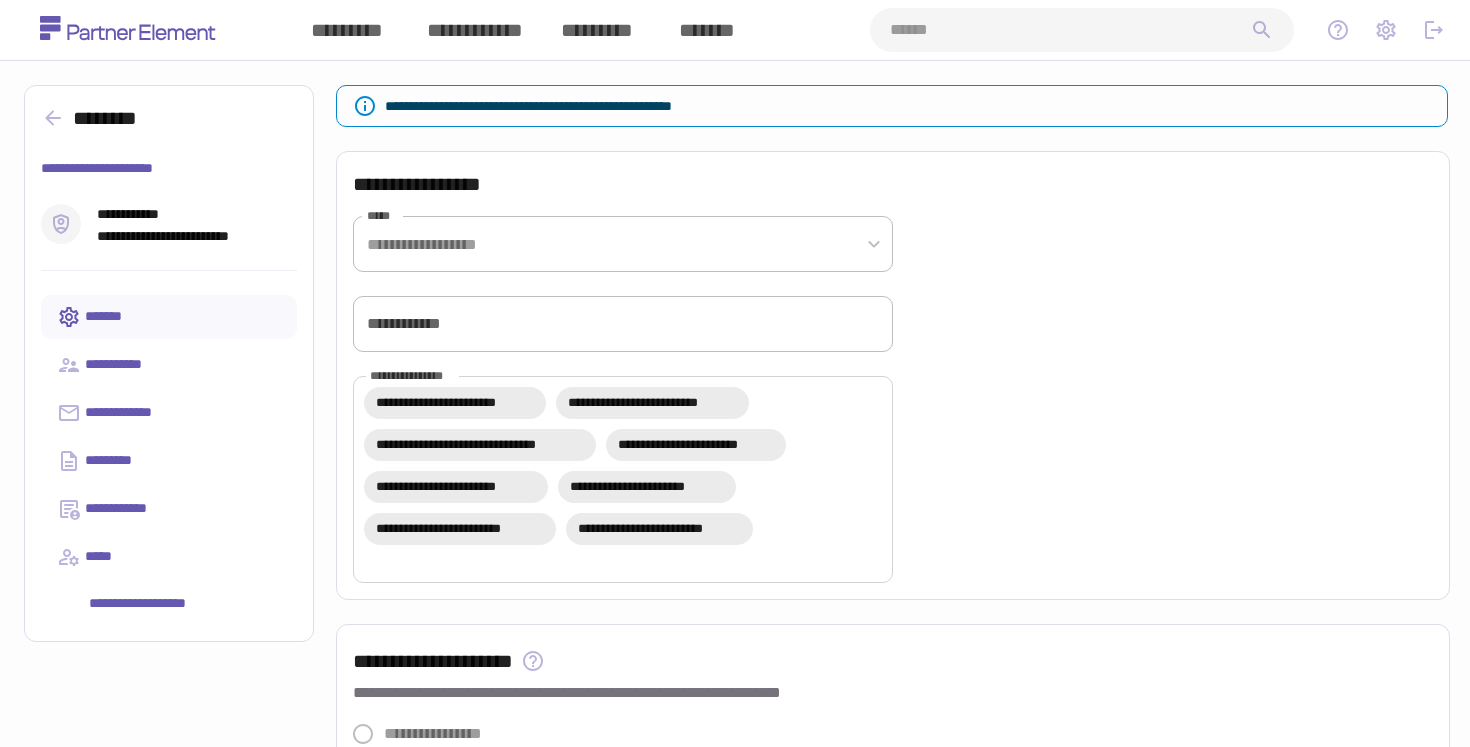 click on "**********" at bounding box center [534, 30] 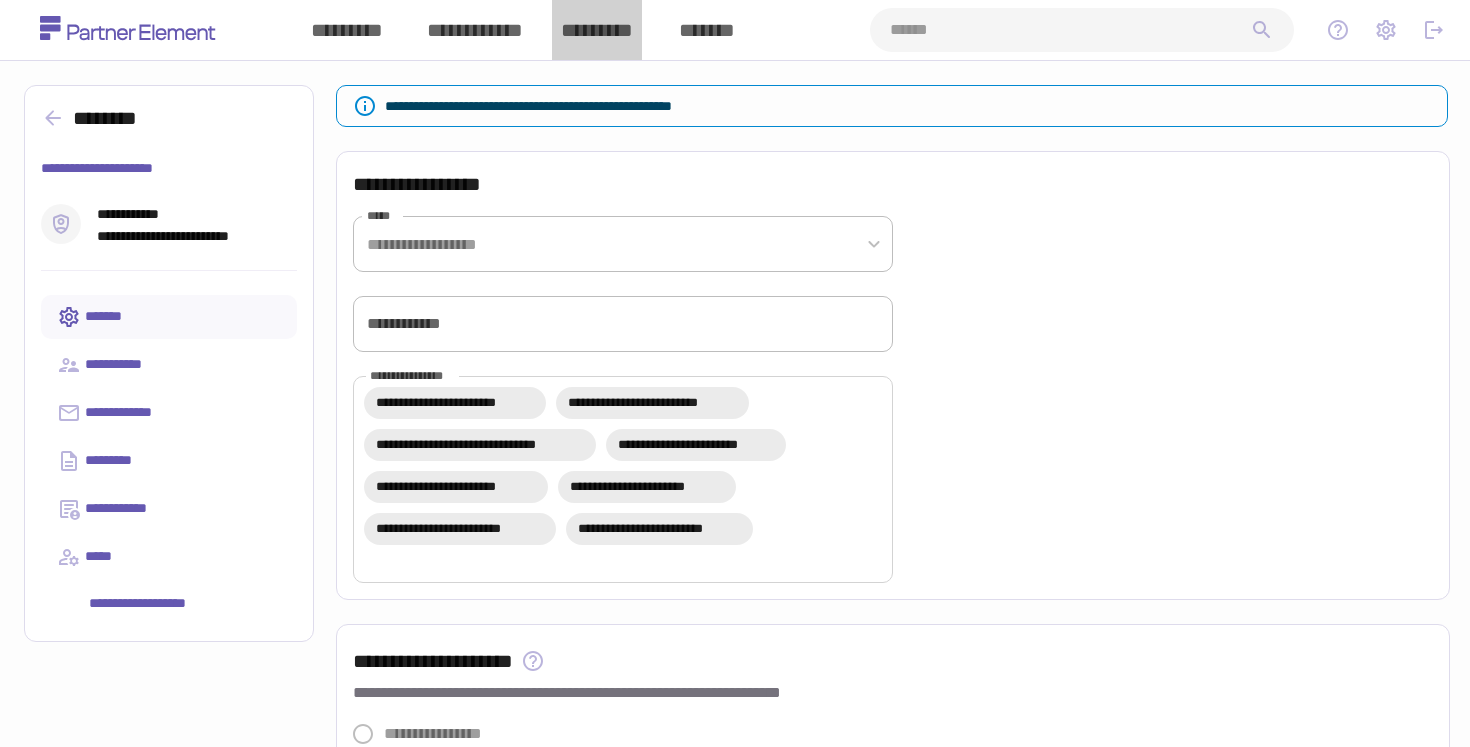 click on "*********" at bounding box center [597, 30] 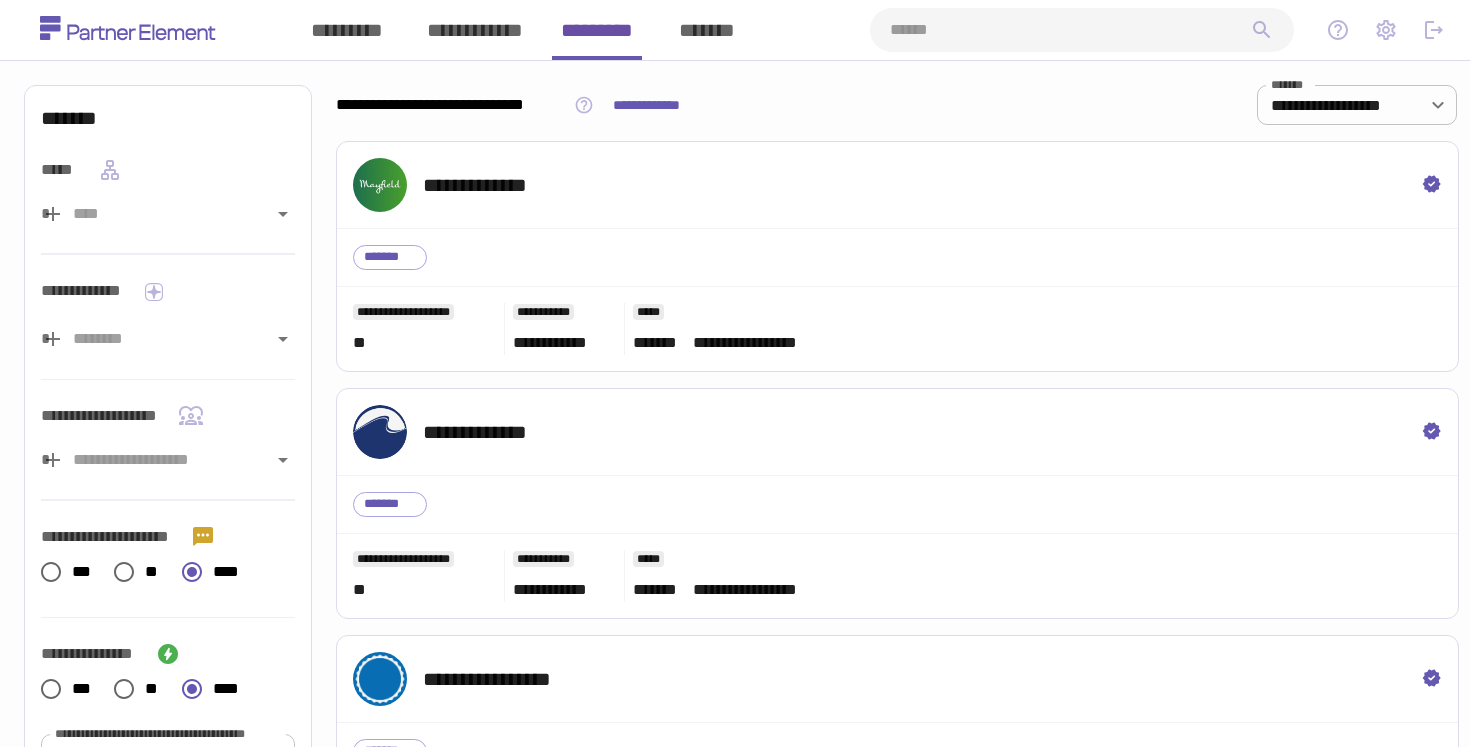 click on "**********" at bounding box center [735, 2547] 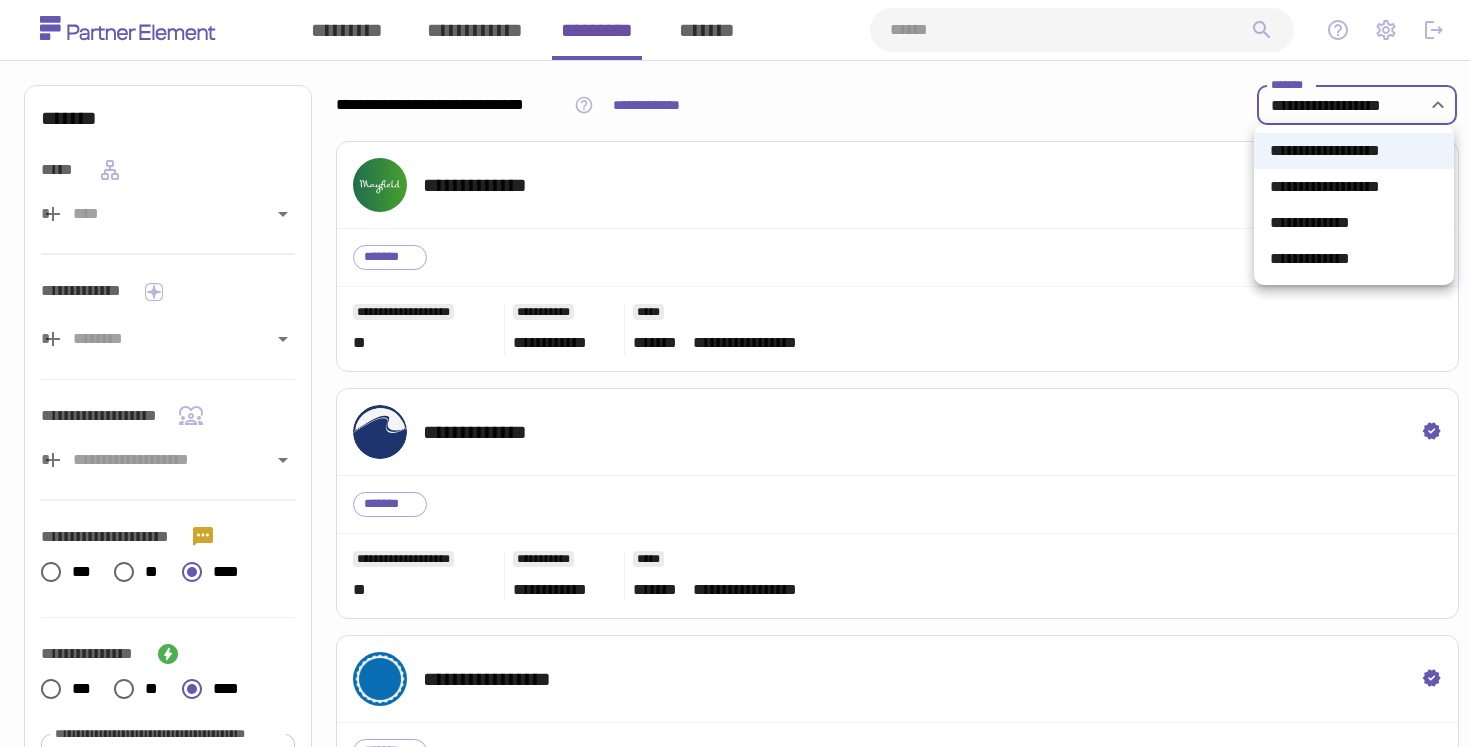 click at bounding box center [735, 373] 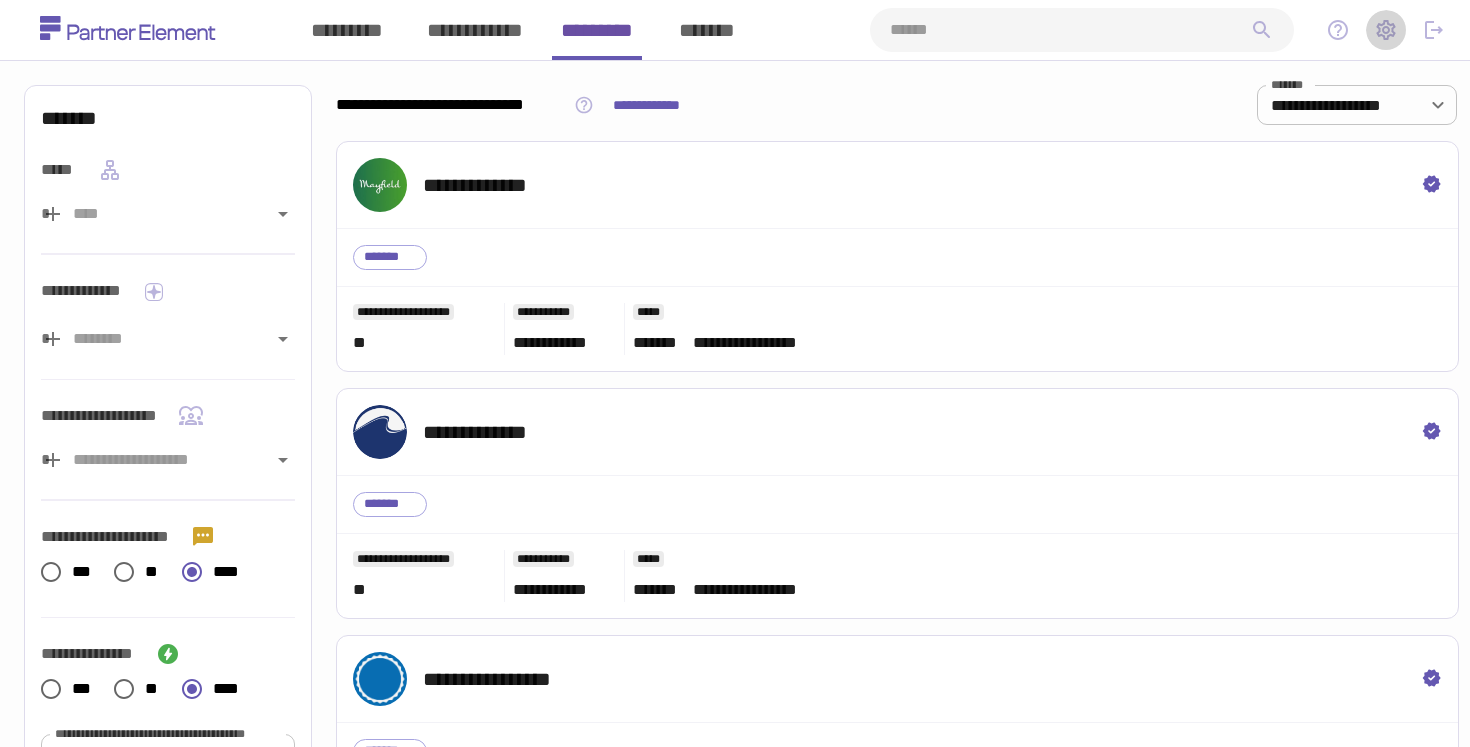 click 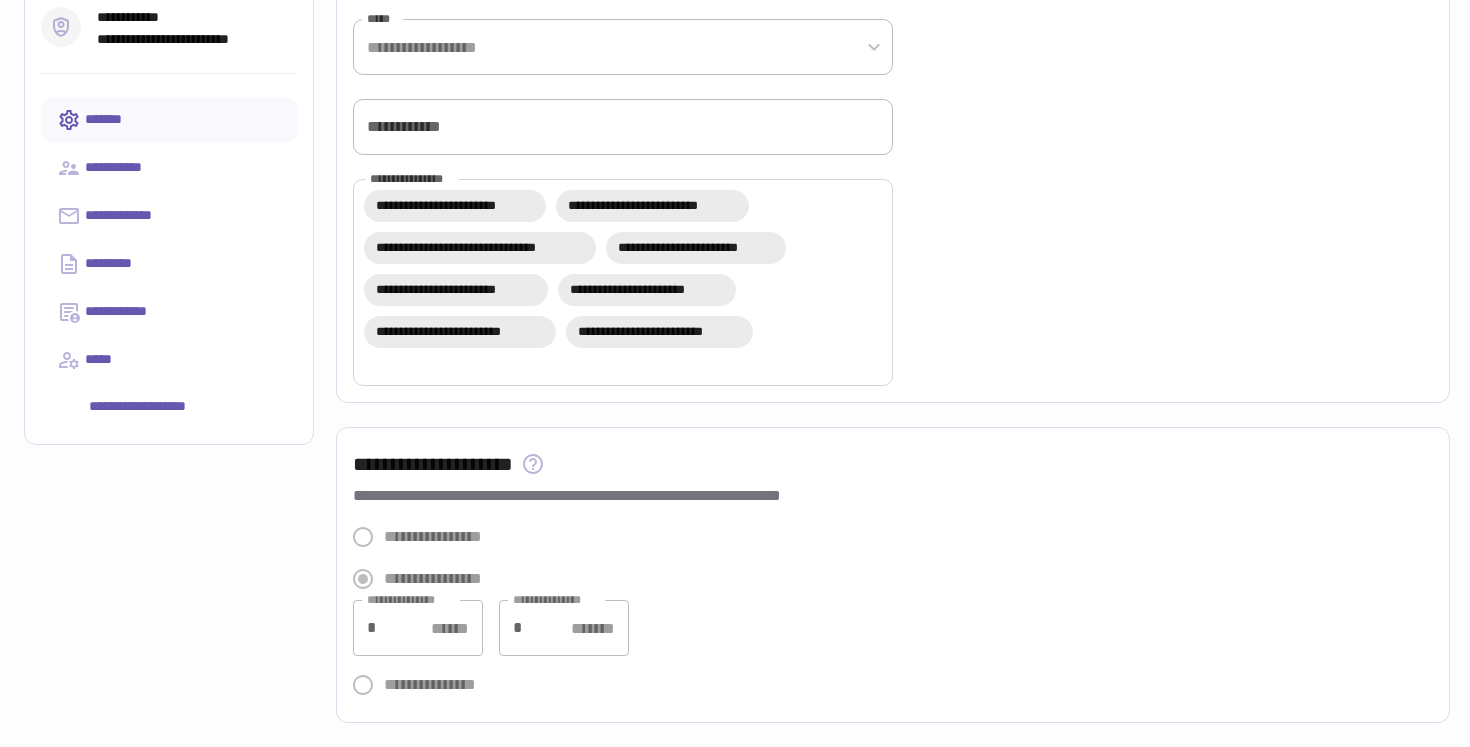 scroll, scrollTop: 0, scrollLeft: 0, axis: both 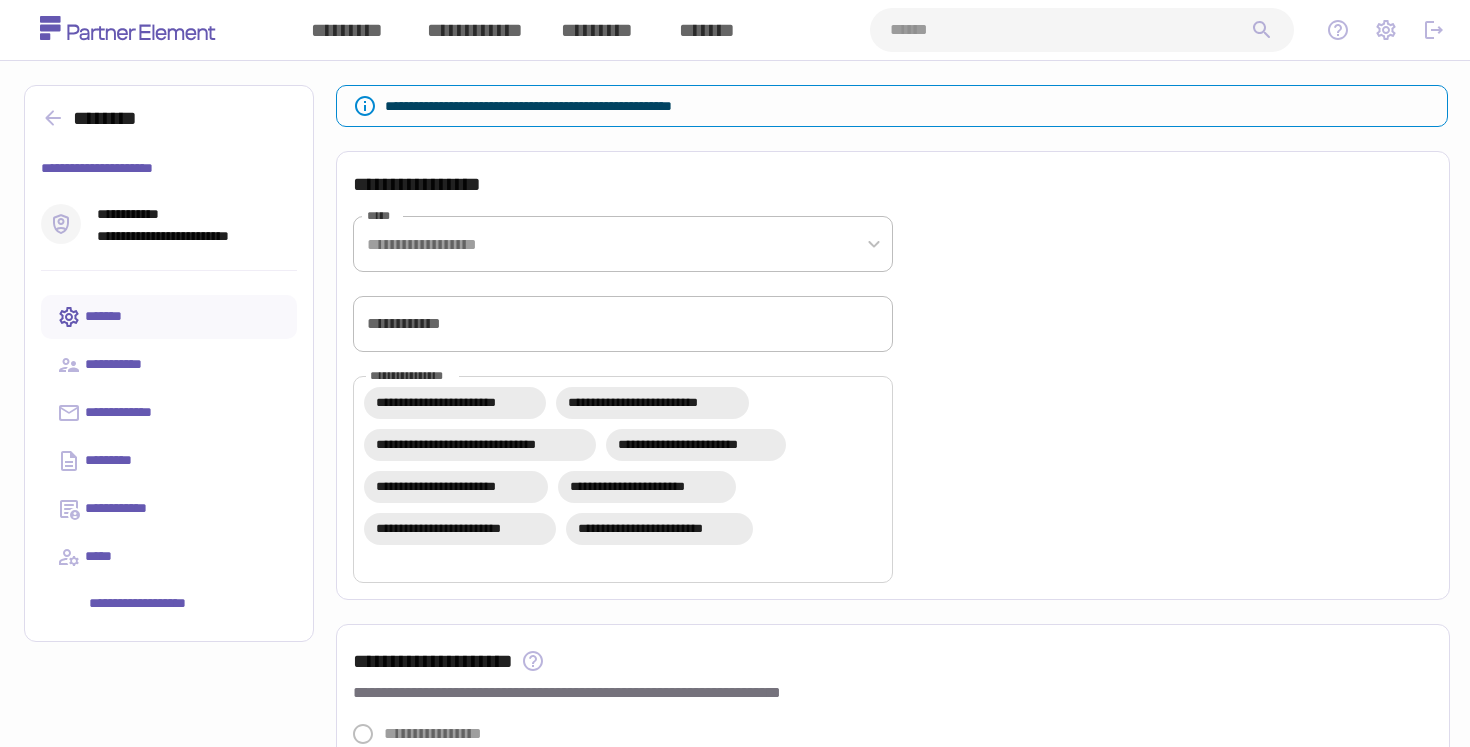 click on "*********" at bounding box center (597, 30) 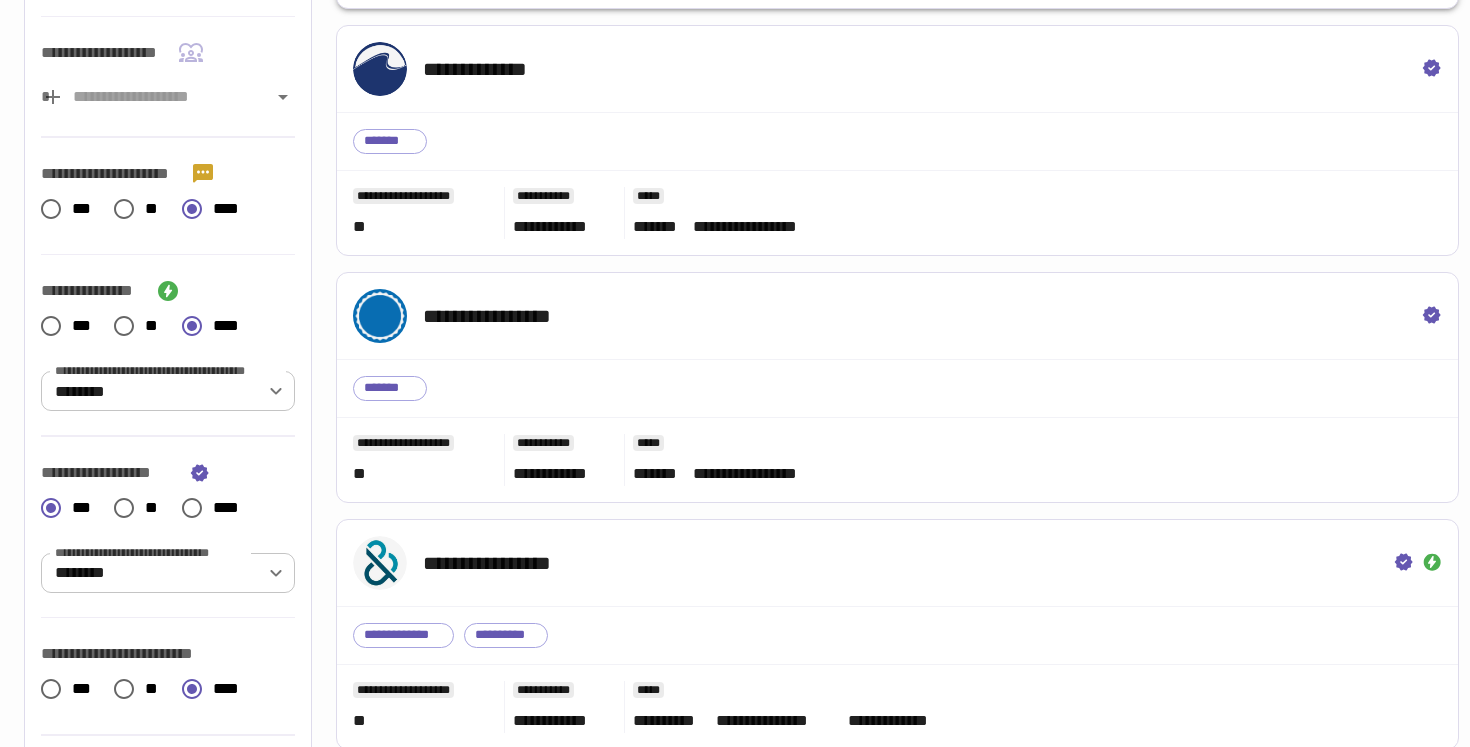 scroll, scrollTop: 400, scrollLeft: 0, axis: vertical 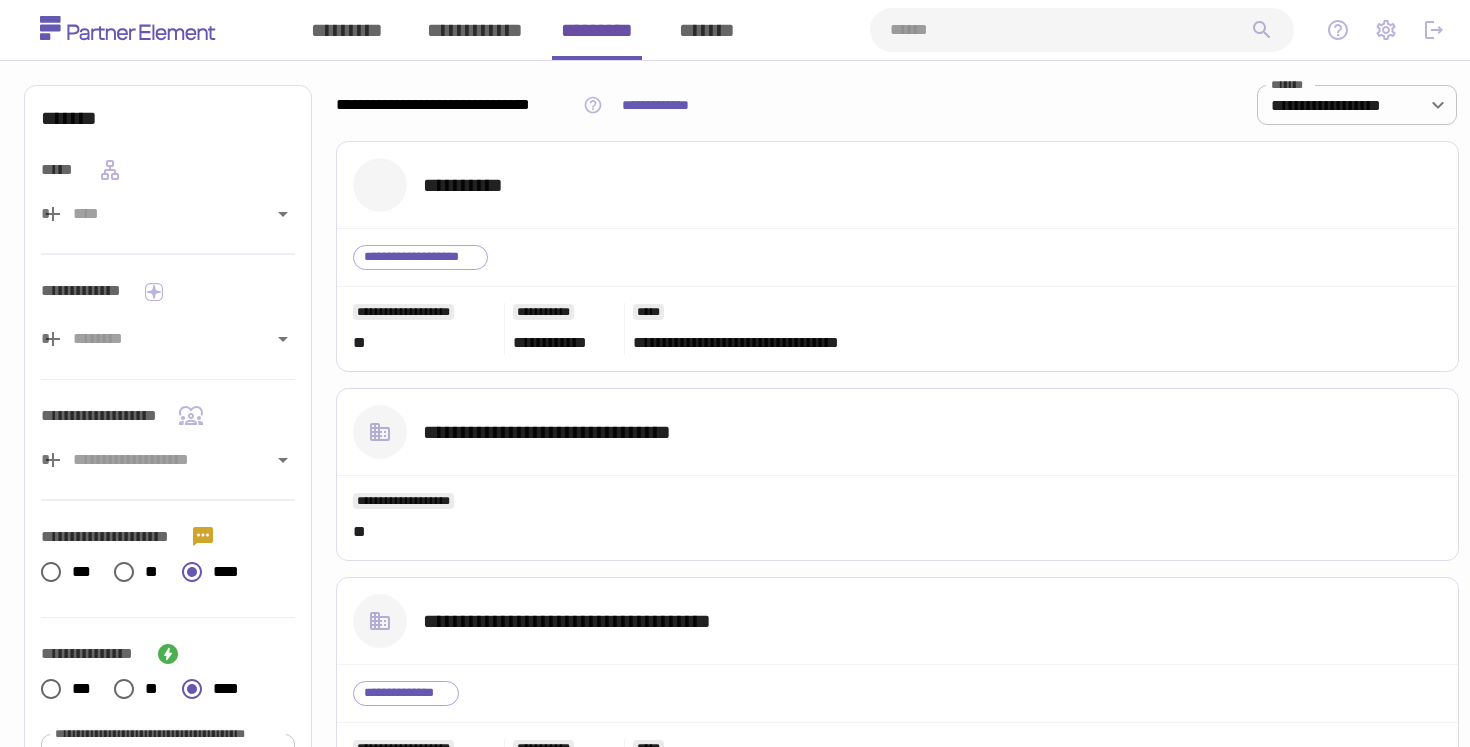 click on "**********" at bounding box center [456, 105] 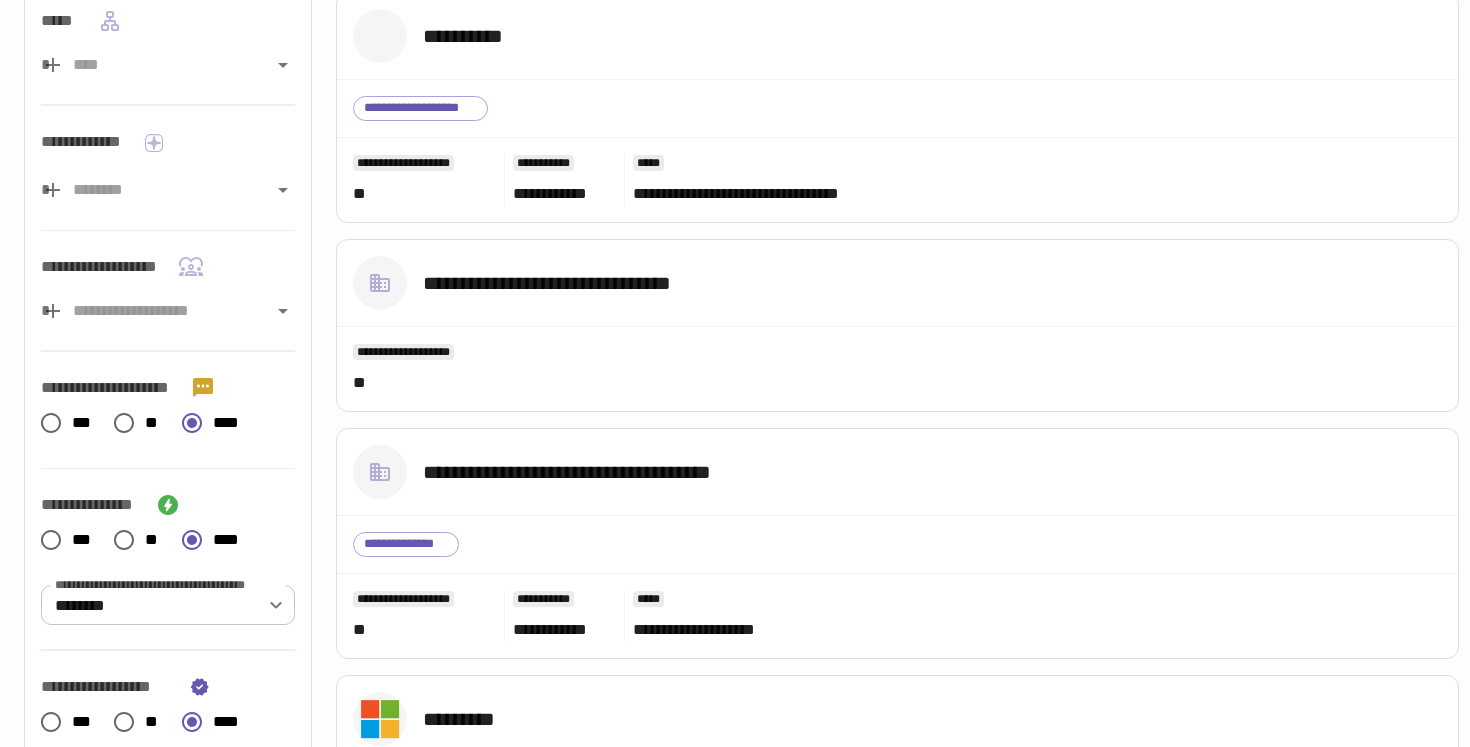 scroll, scrollTop: 150, scrollLeft: 0, axis: vertical 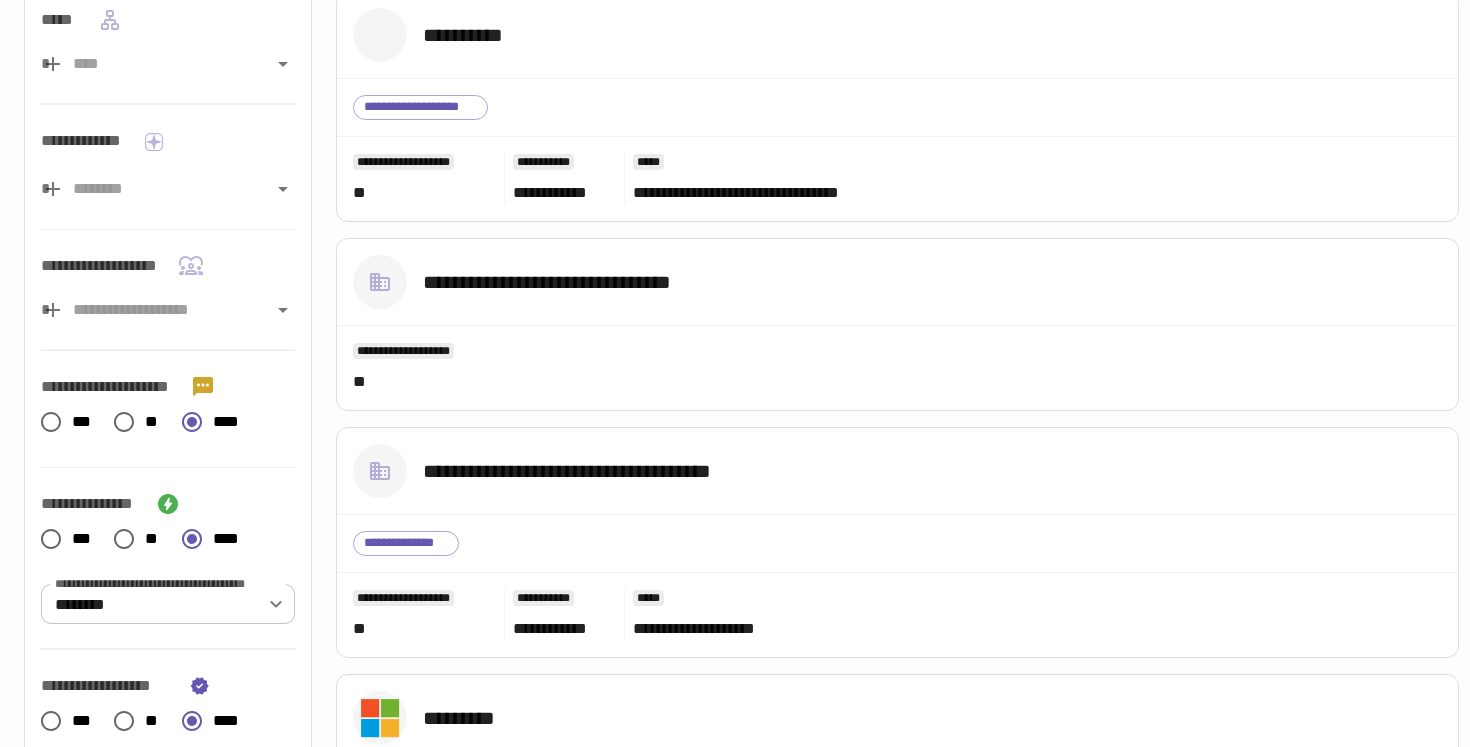 click on "***" at bounding box center [85, 422] 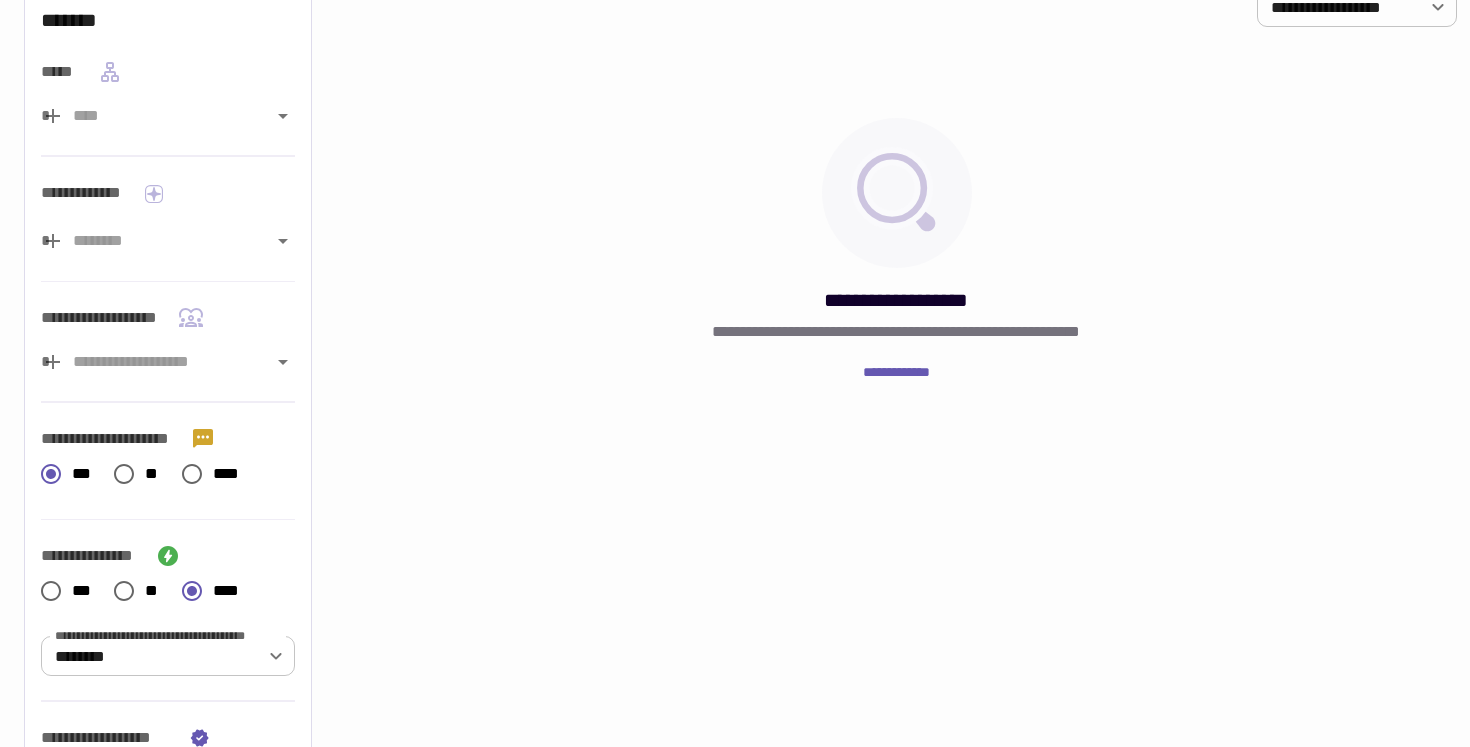 scroll, scrollTop: 111, scrollLeft: 0, axis: vertical 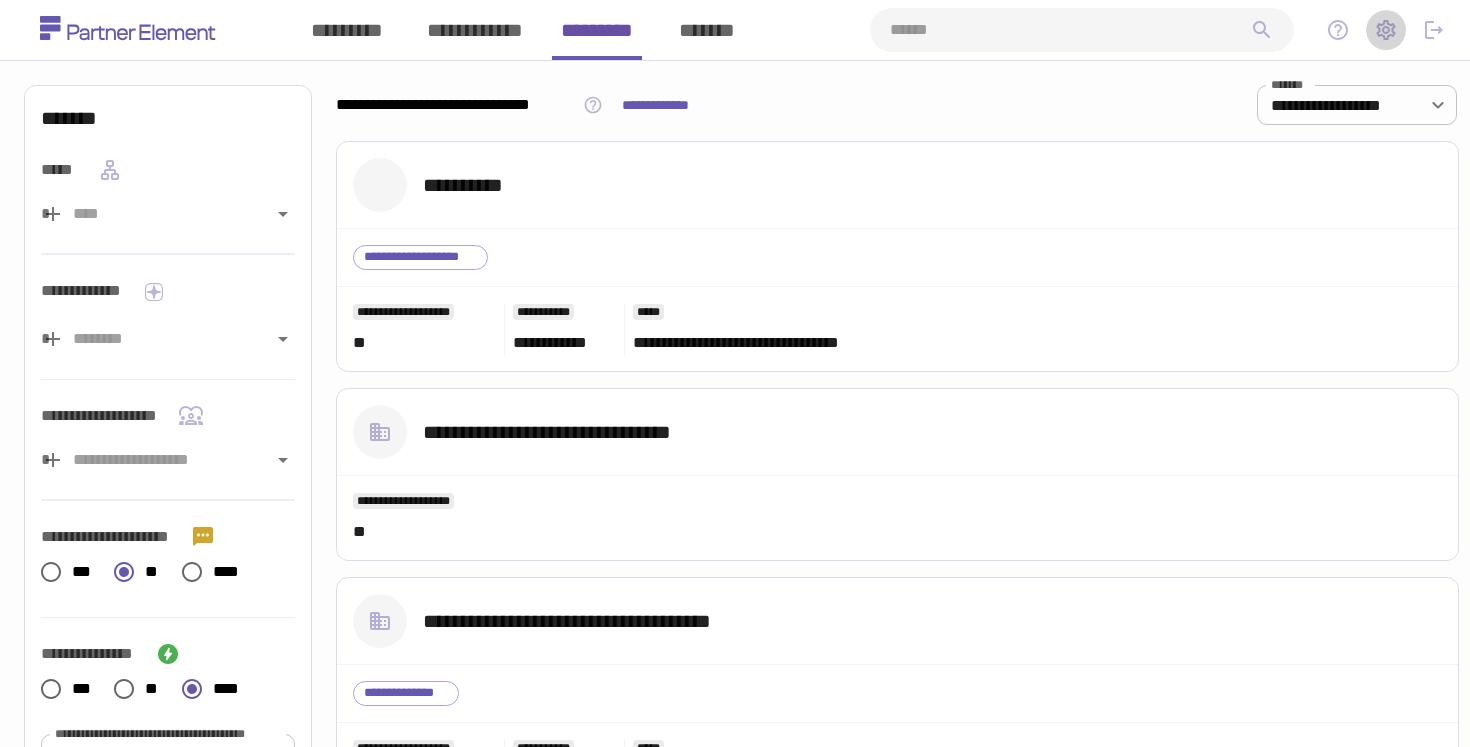 click 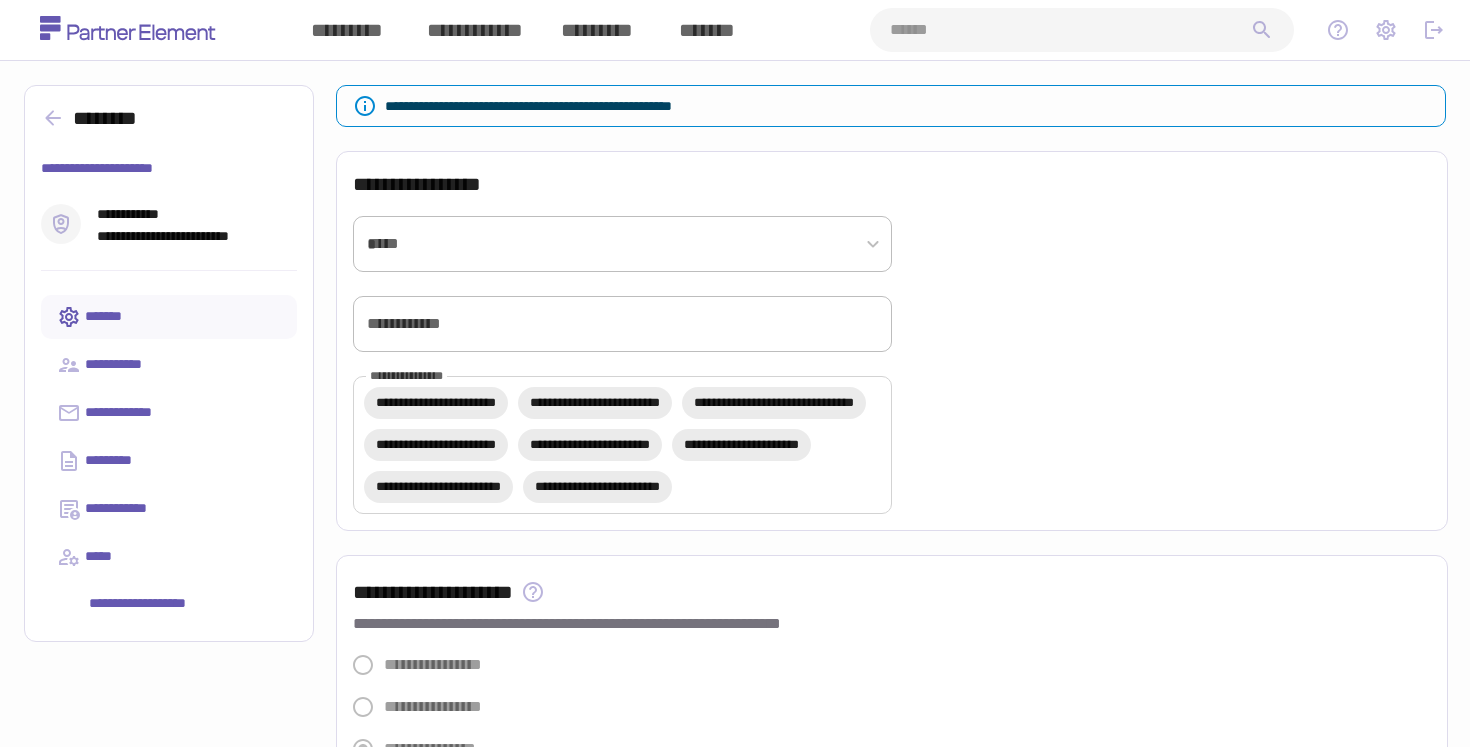 type on "**********" 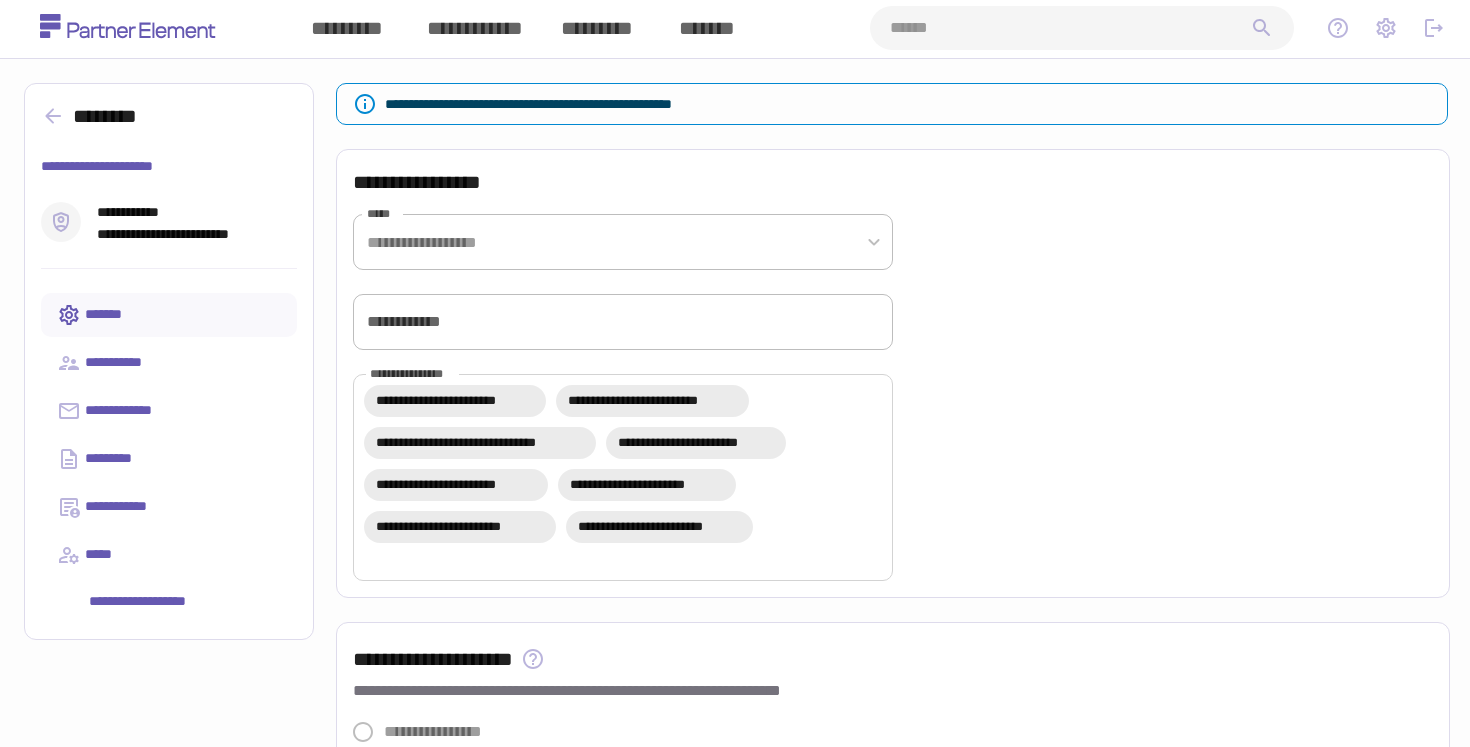scroll, scrollTop: 0, scrollLeft: 0, axis: both 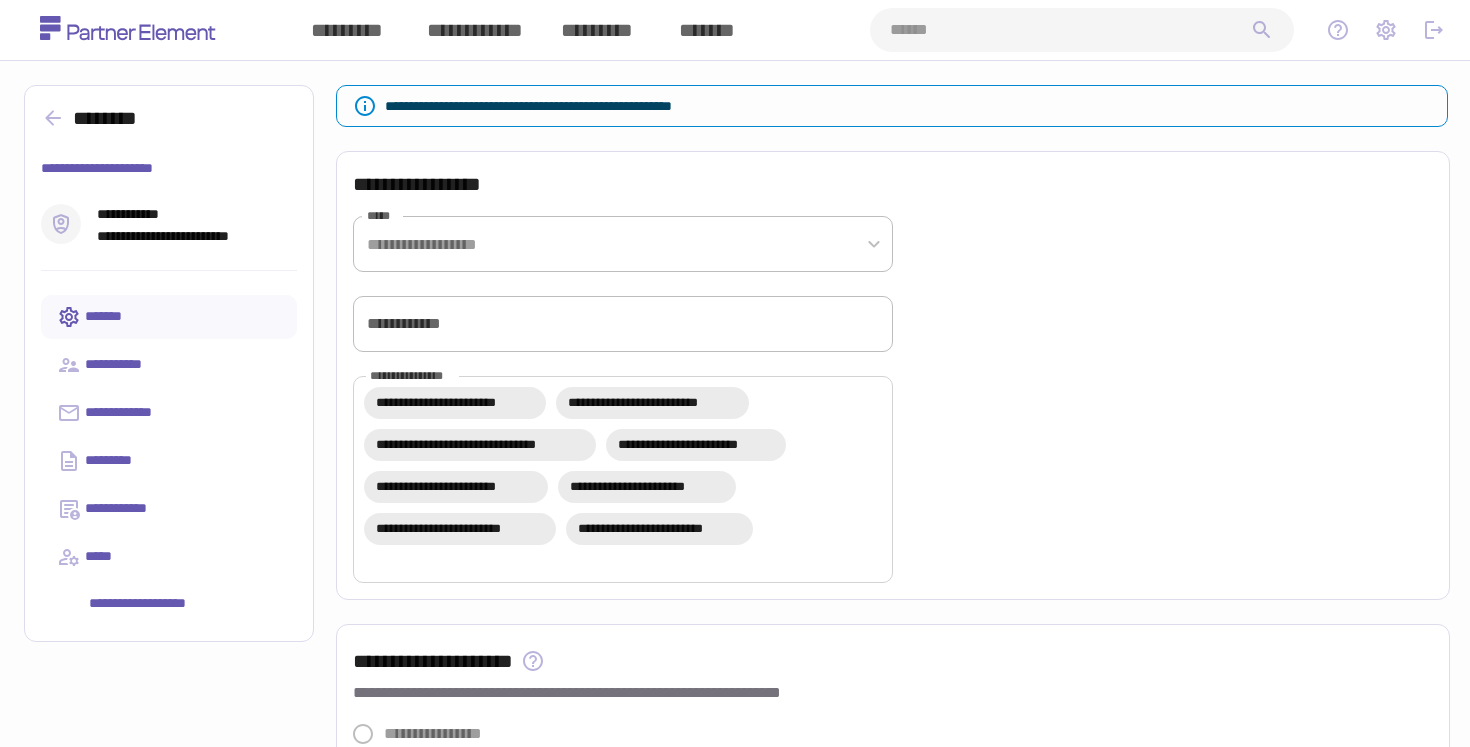 click on "**********" at bounding box center [169, 365] 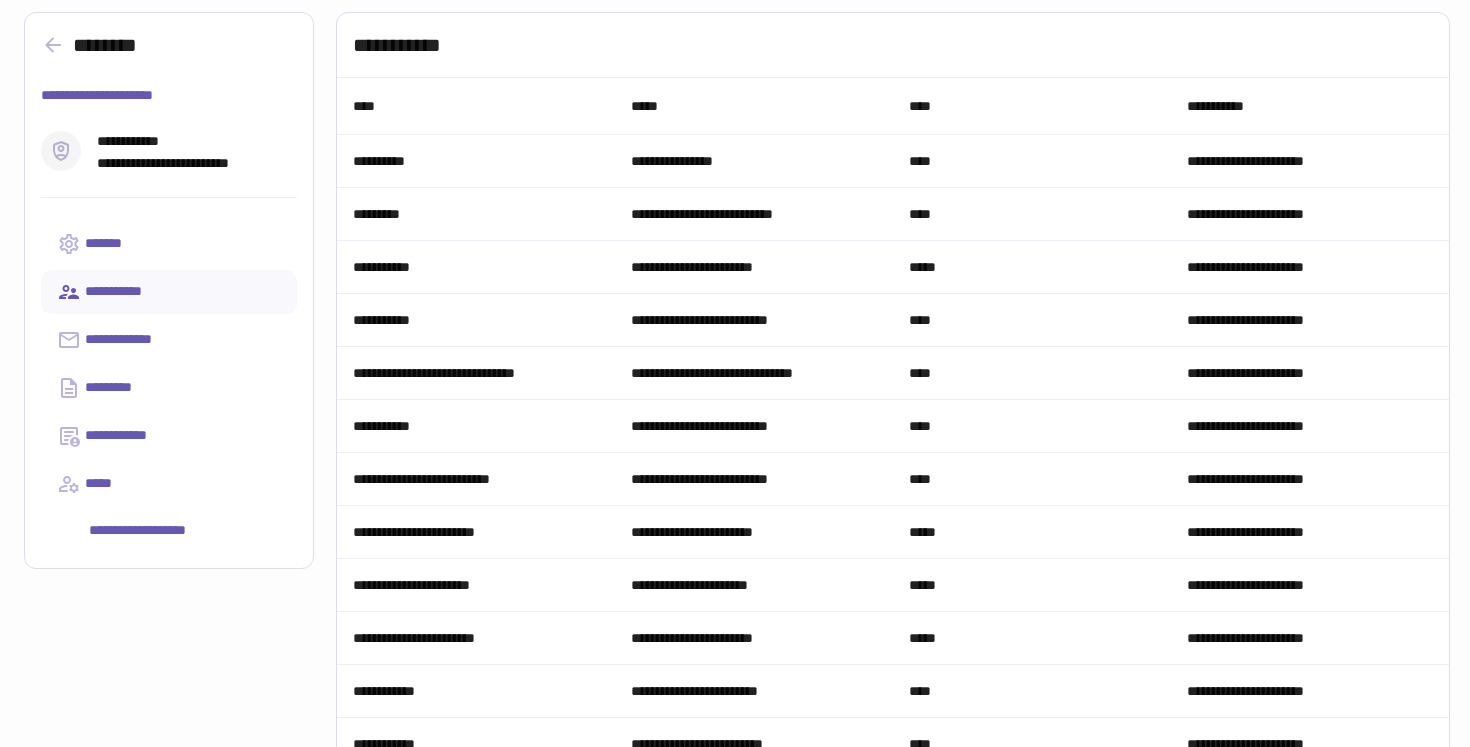 scroll, scrollTop: 26, scrollLeft: 0, axis: vertical 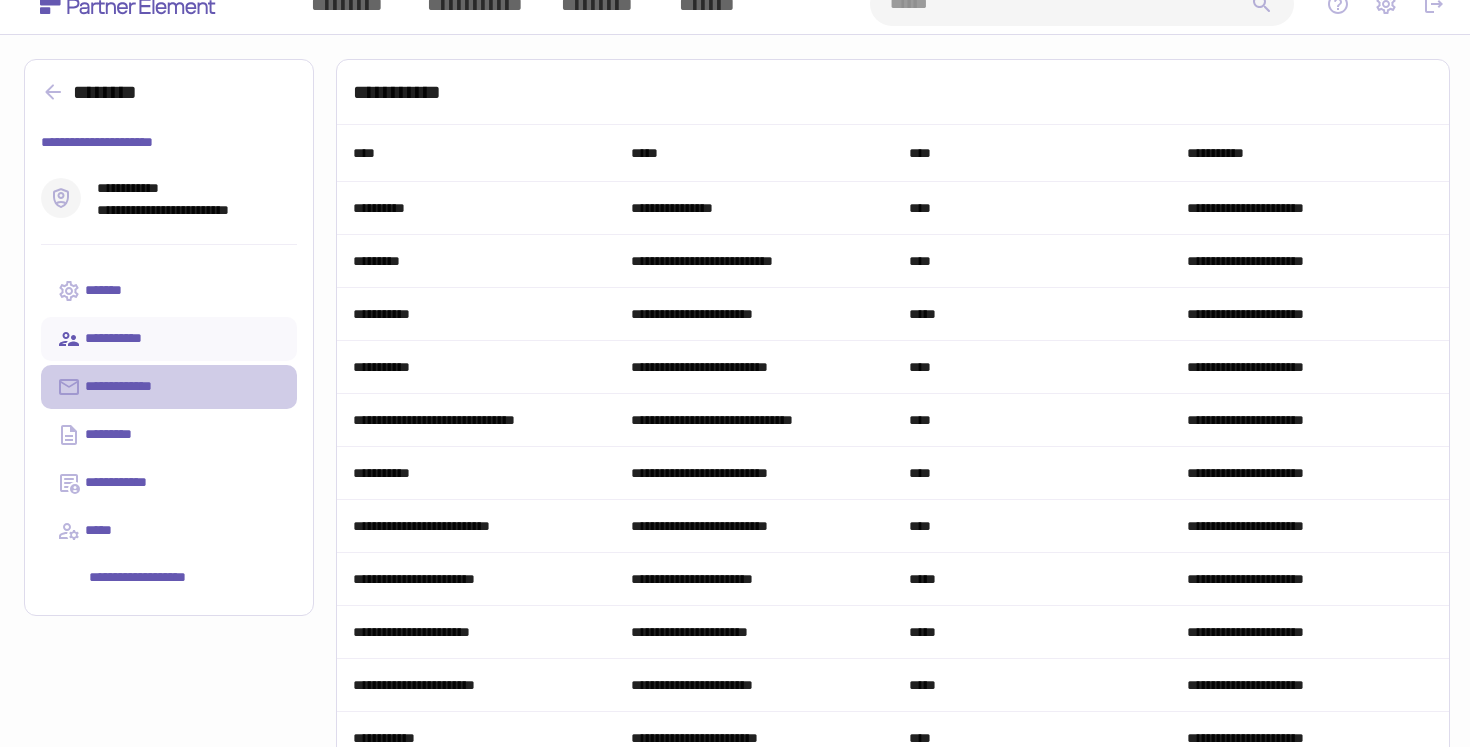 click on "**********" at bounding box center [169, 387] 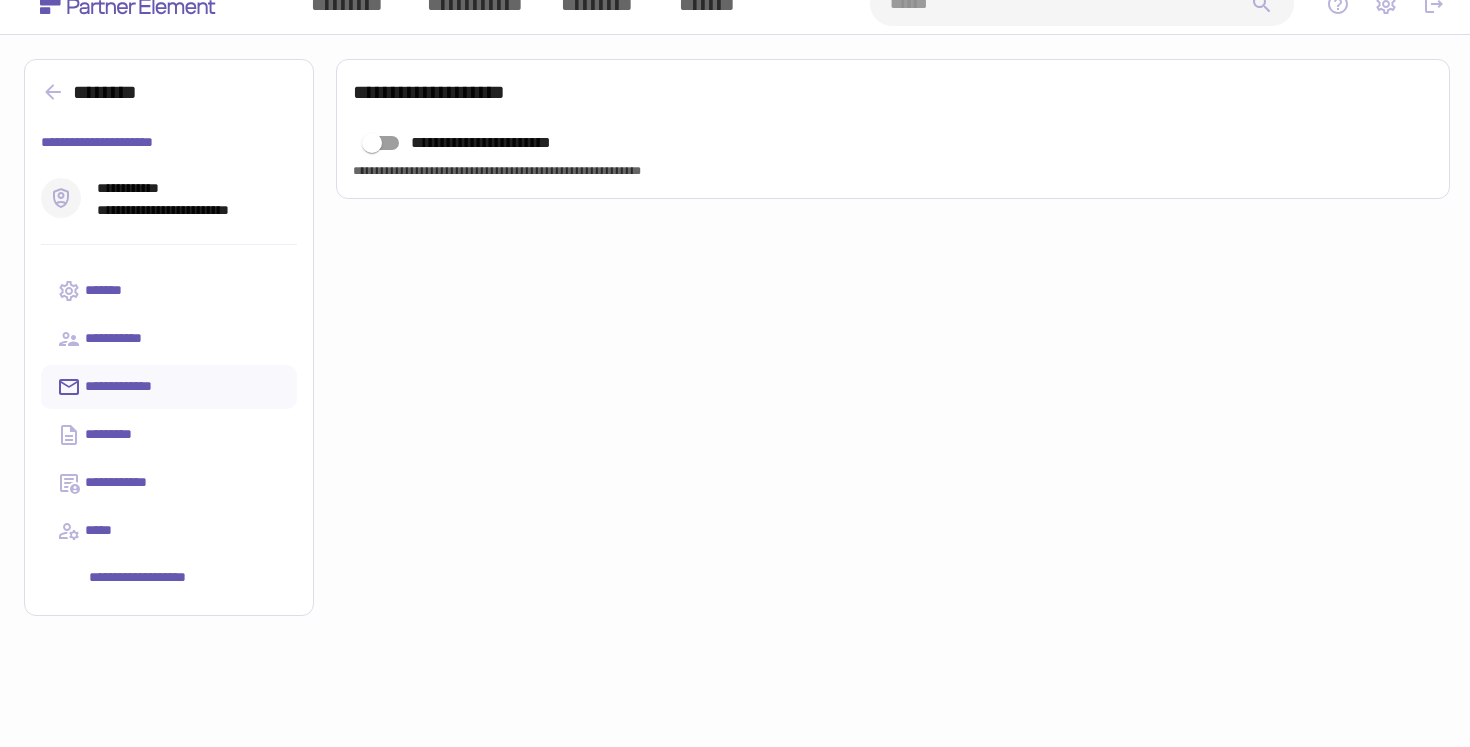 click on "*********" at bounding box center [169, 435] 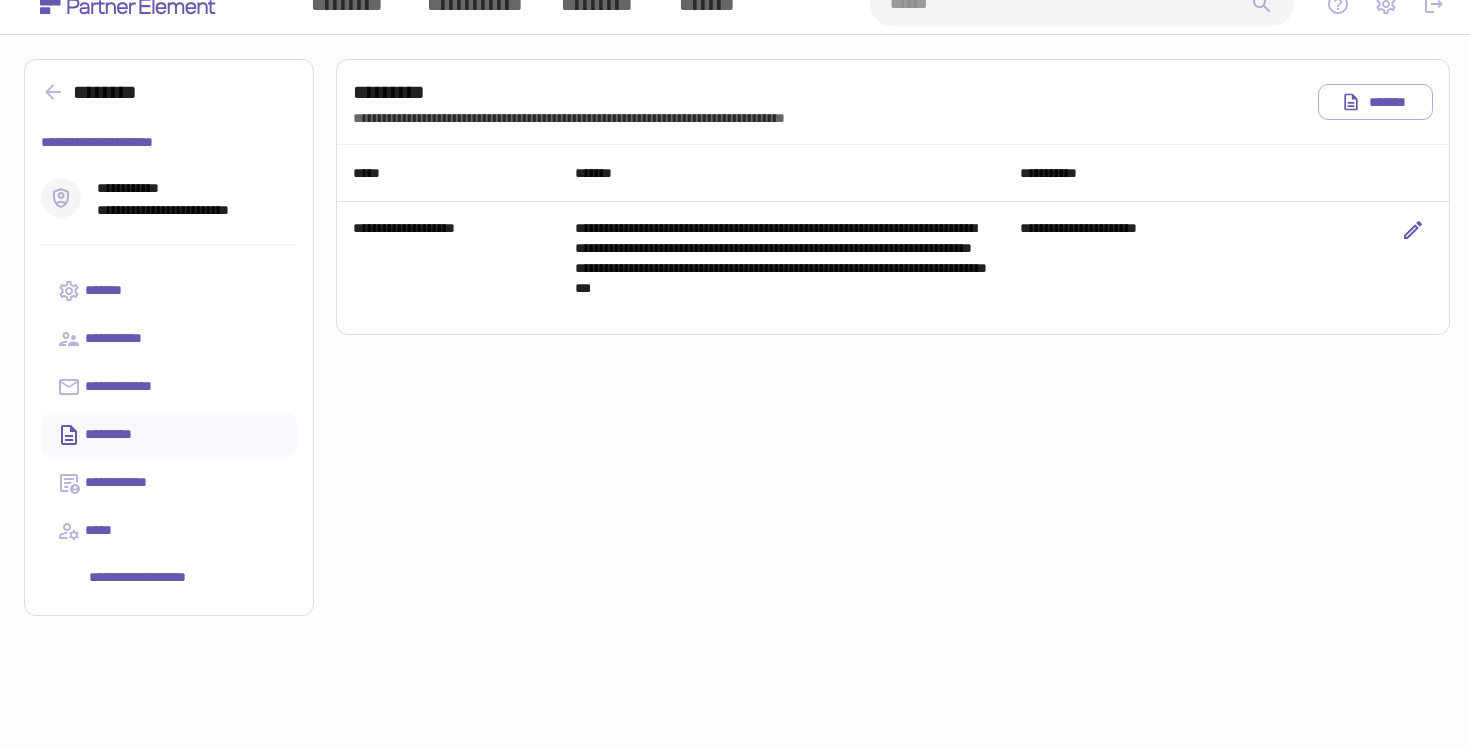 click on "**********" at bounding box center (169, 483) 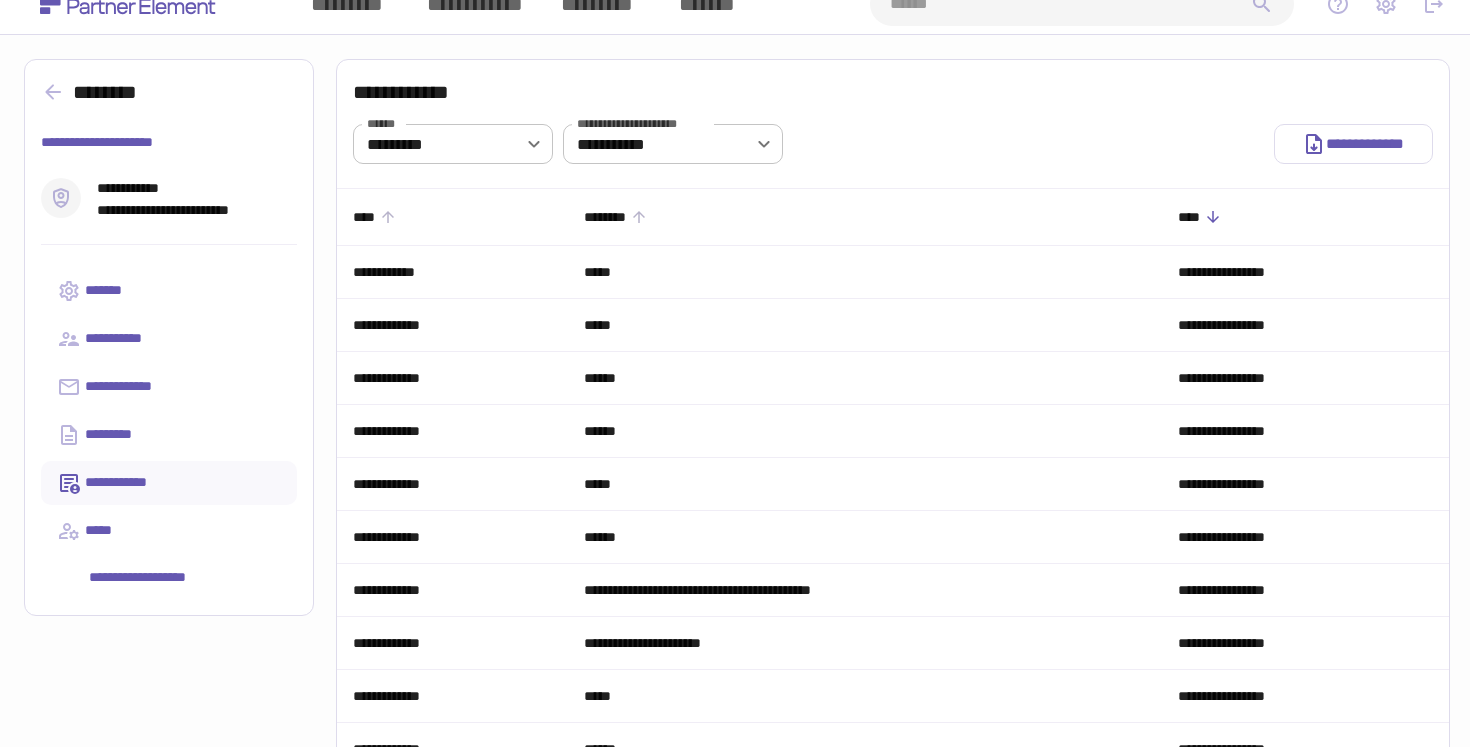 click on "*****" at bounding box center [169, 531] 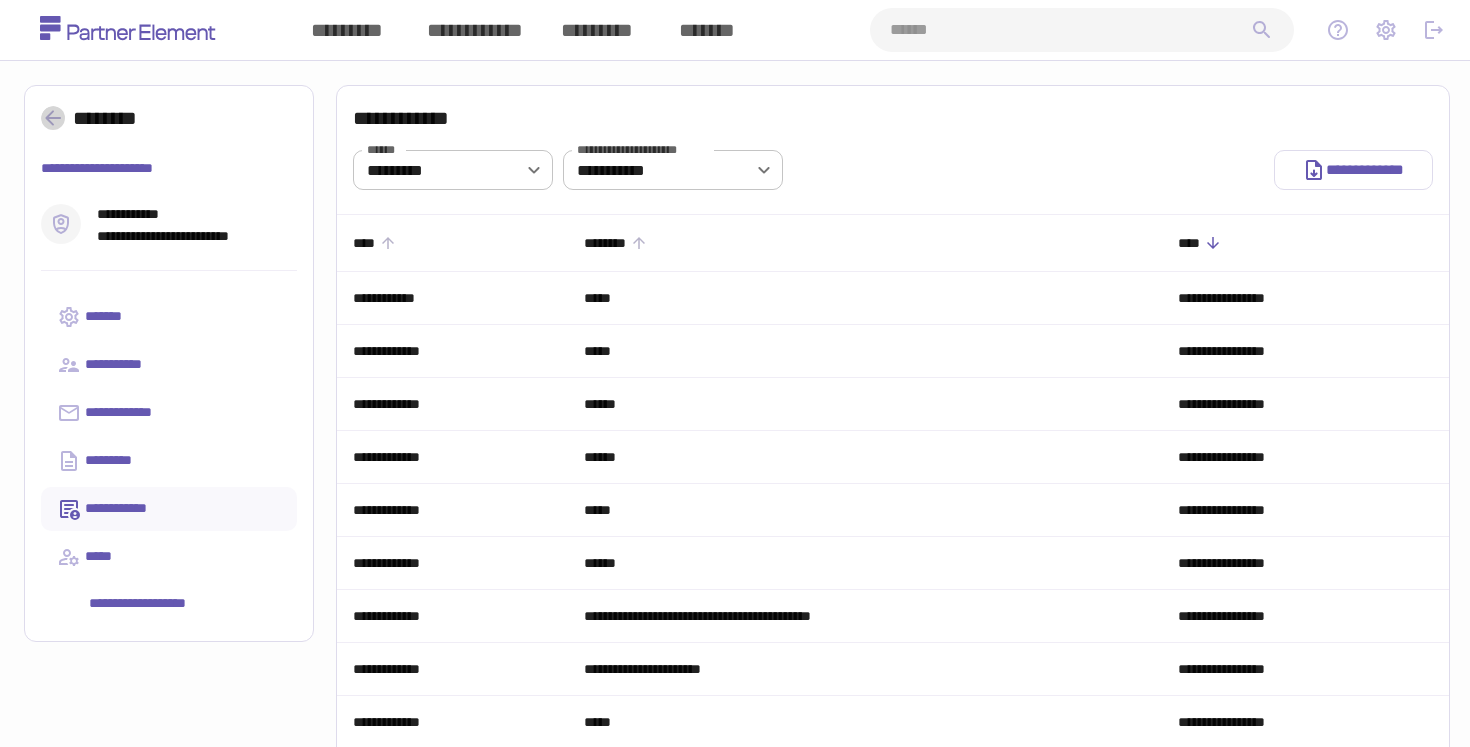 click 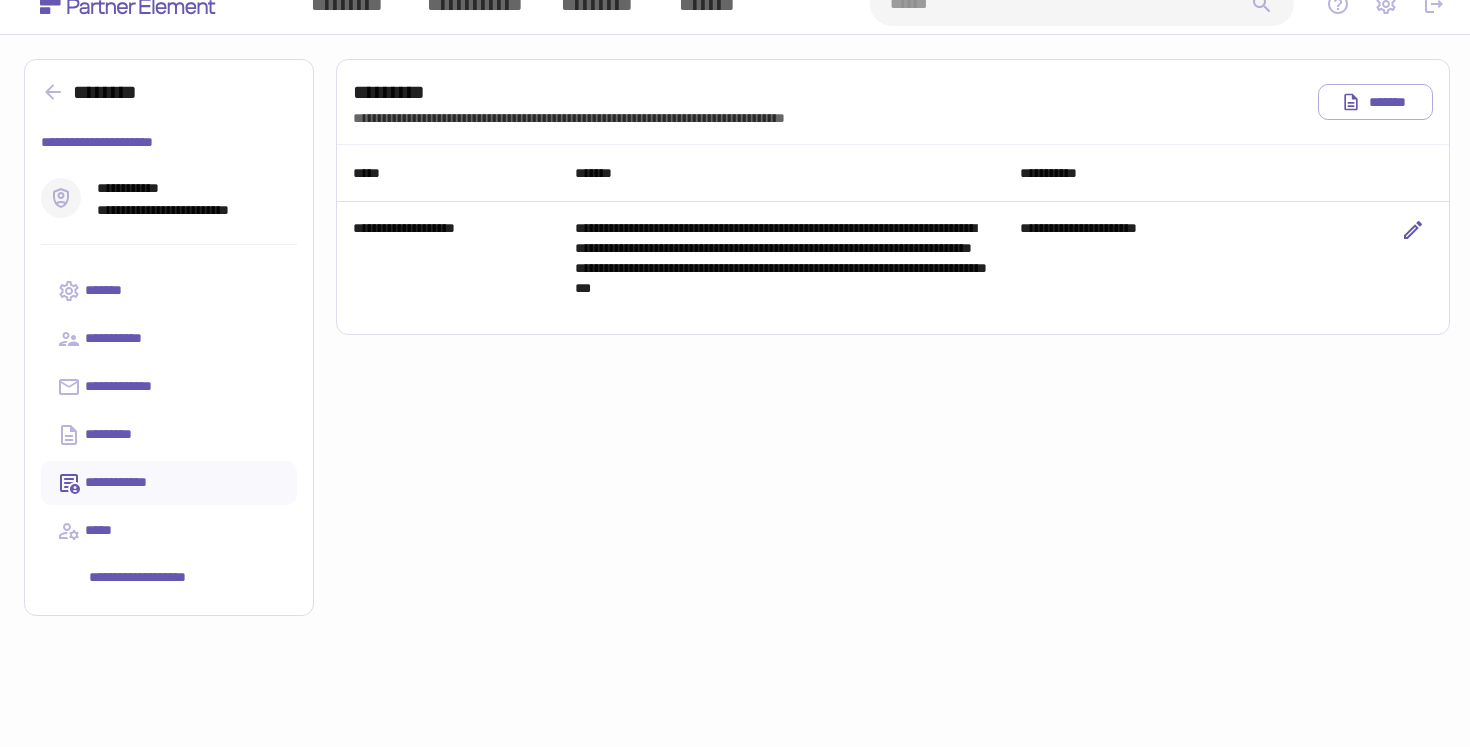 scroll, scrollTop: 0, scrollLeft: 0, axis: both 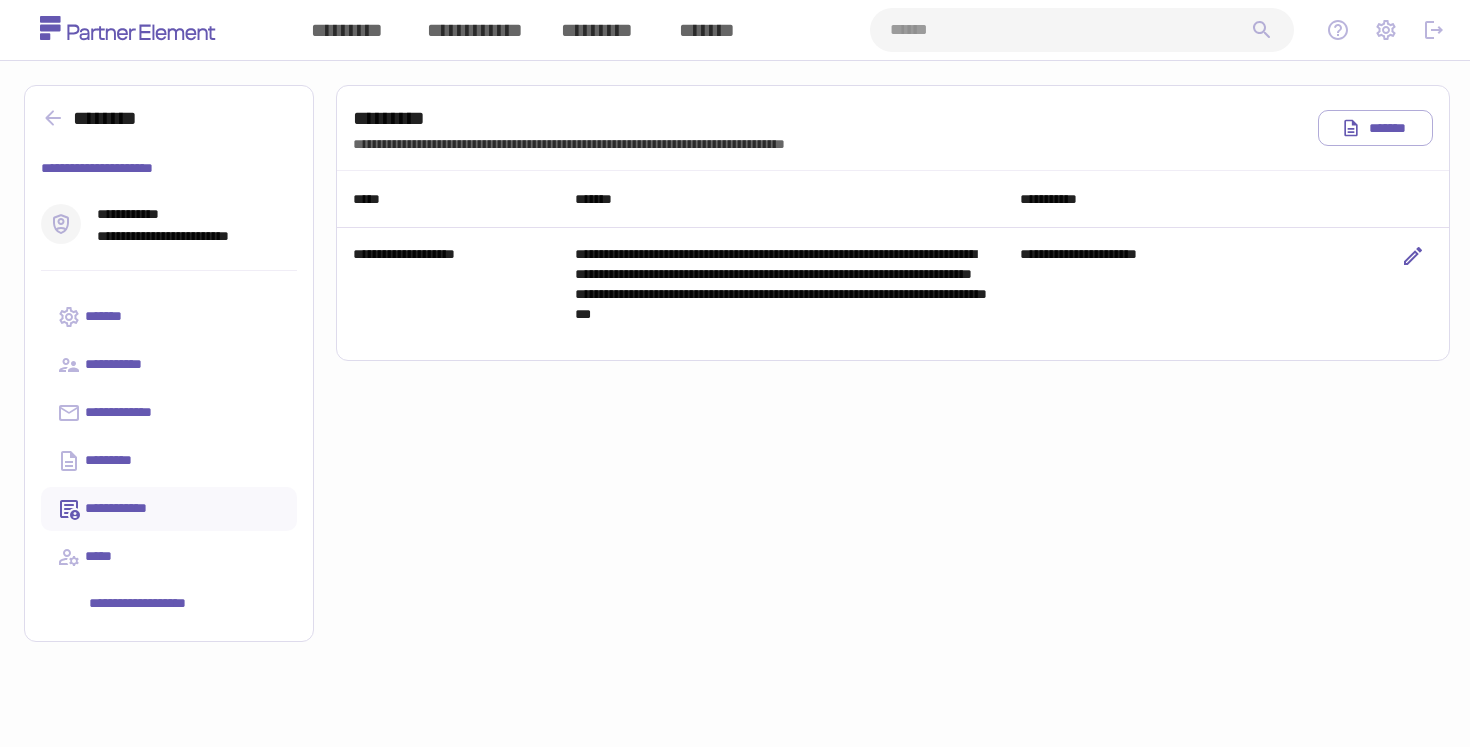 click at bounding box center [1434, 30] 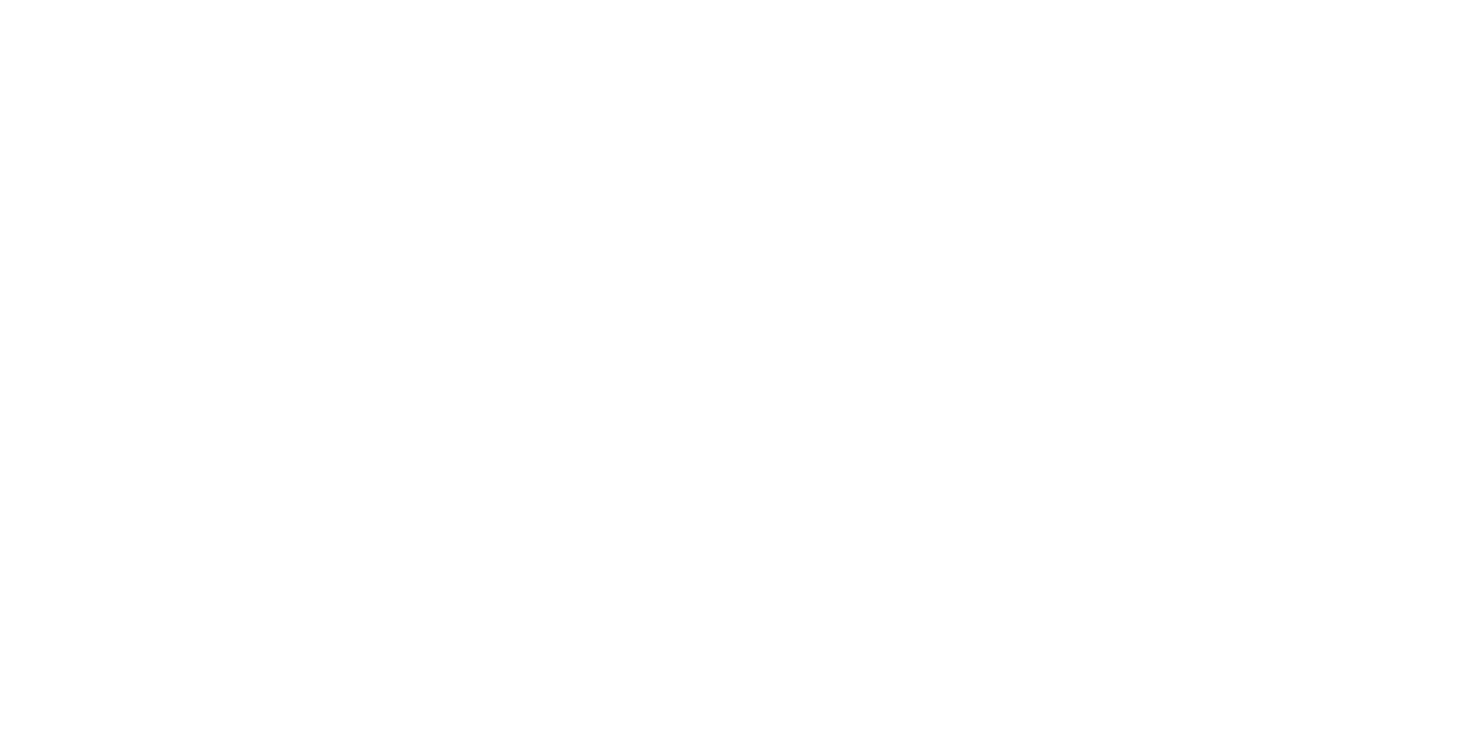 scroll, scrollTop: 0, scrollLeft: 0, axis: both 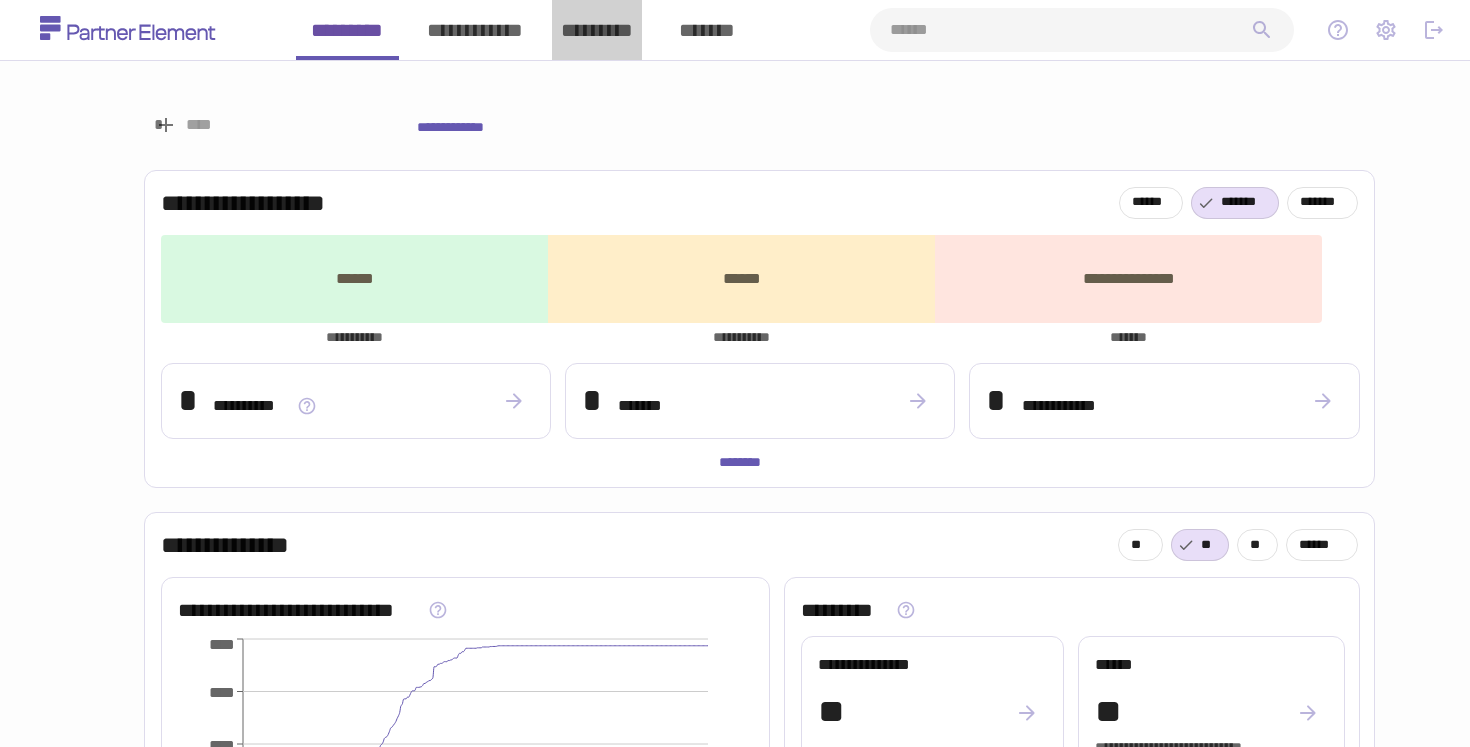 click on "*********" at bounding box center [597, 30] 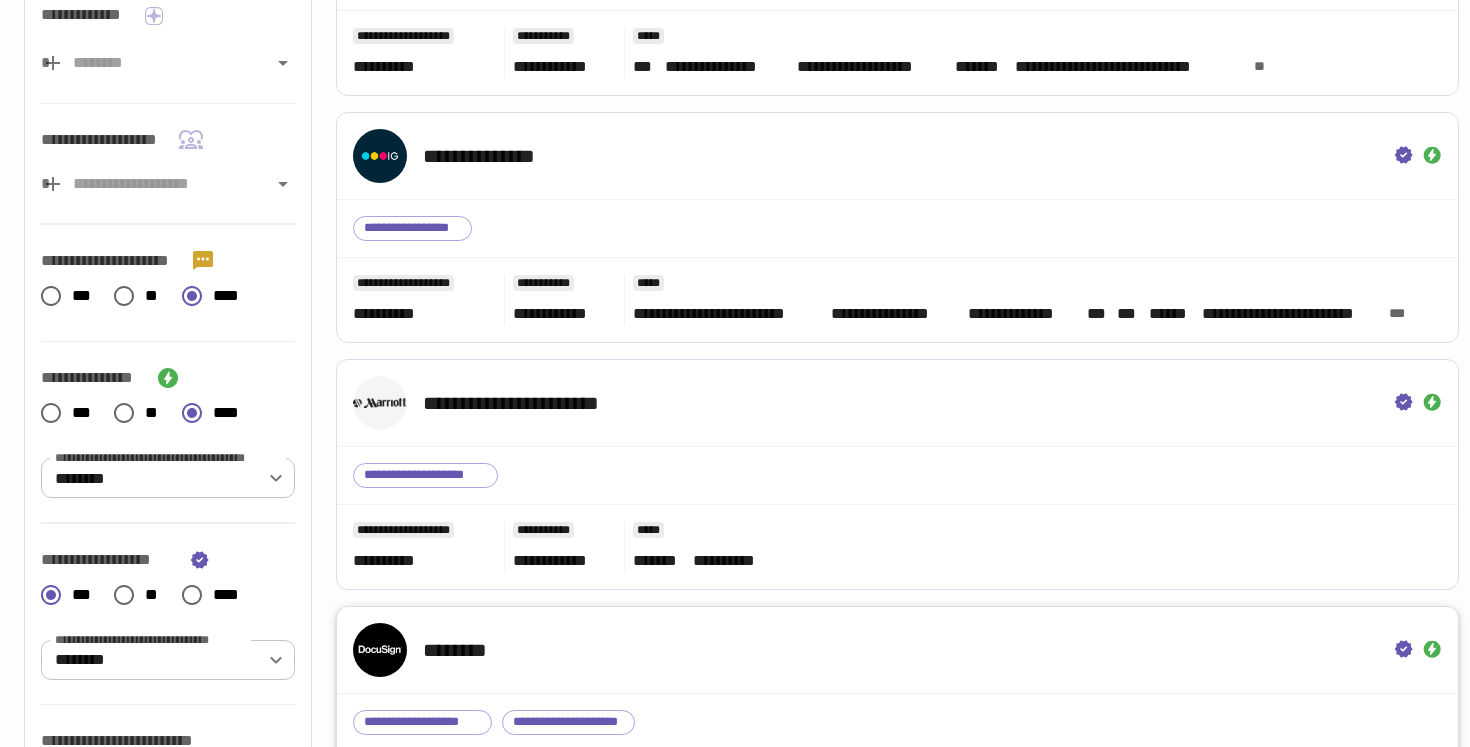 scroll, scrollTop: 0, scrollLeft: 0, axis: both 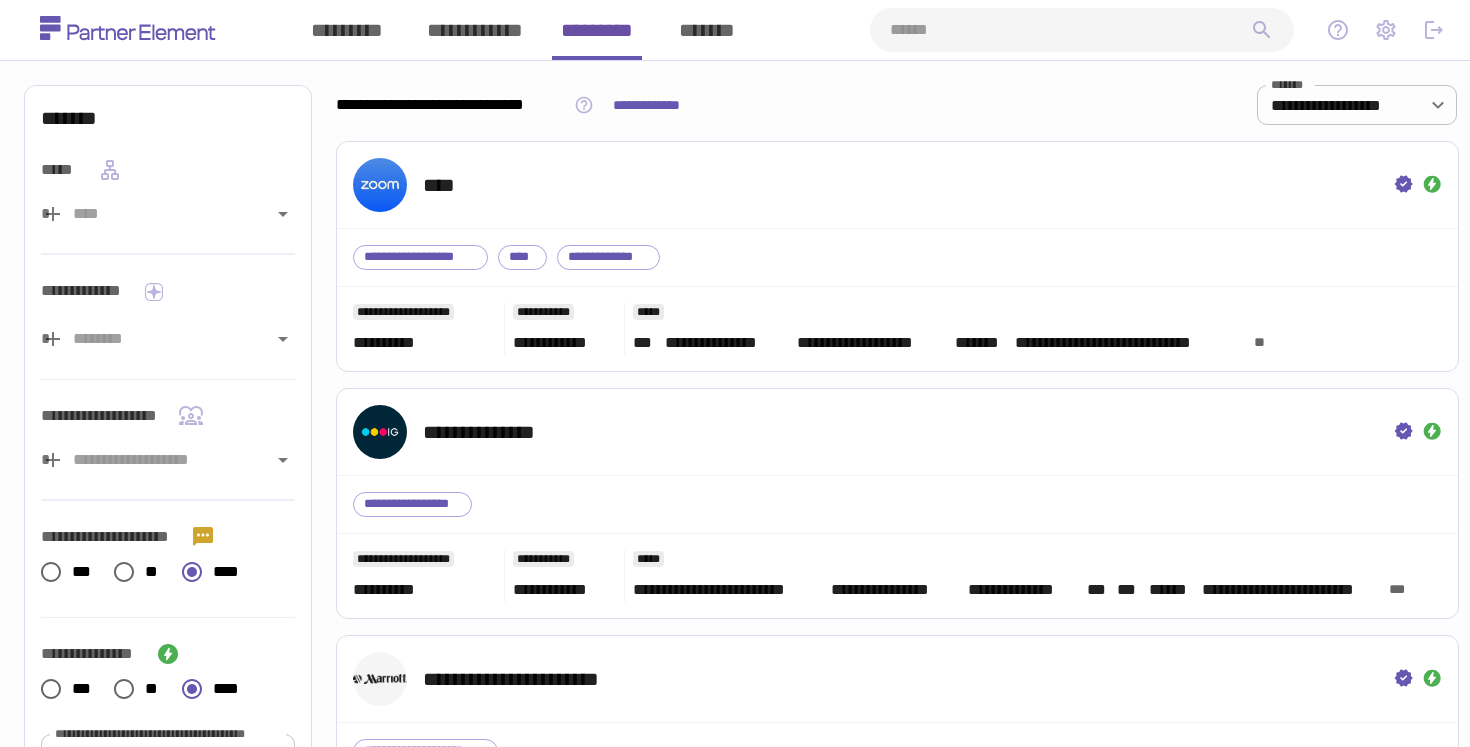 click on "*******" at bounding box center (707, 30) 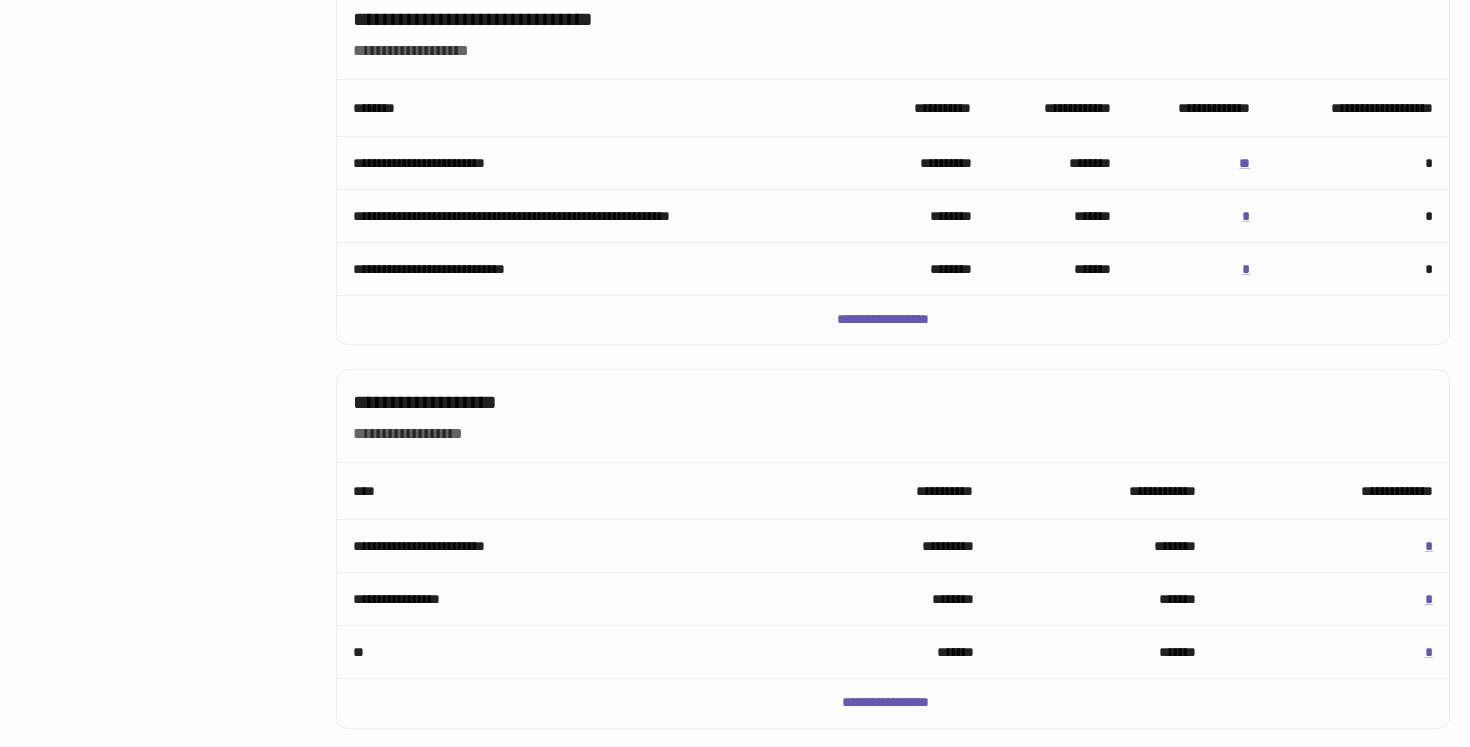 scroll, scrollTop: 1015, scrollLeft: 0, axis: vertical 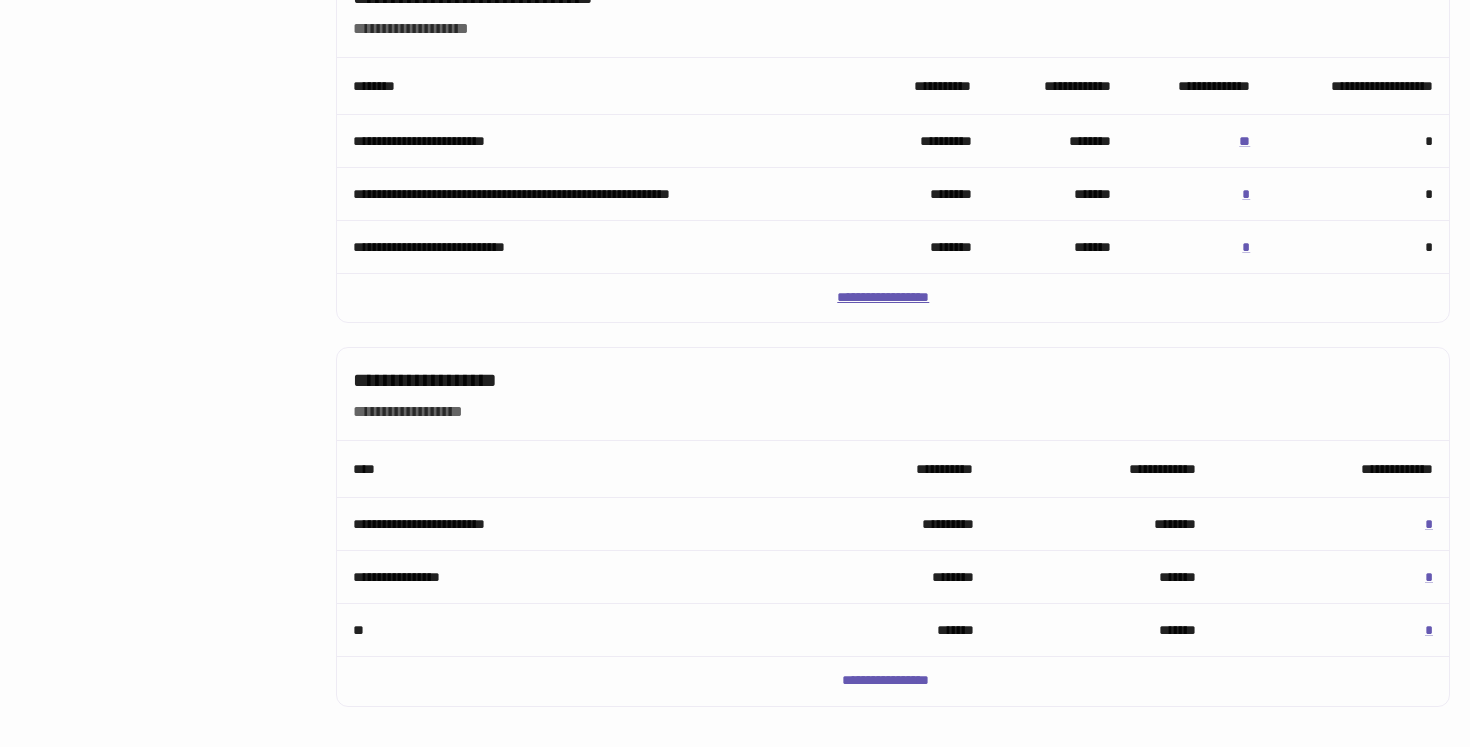 click on "**********" at bounding box center [892, 298] 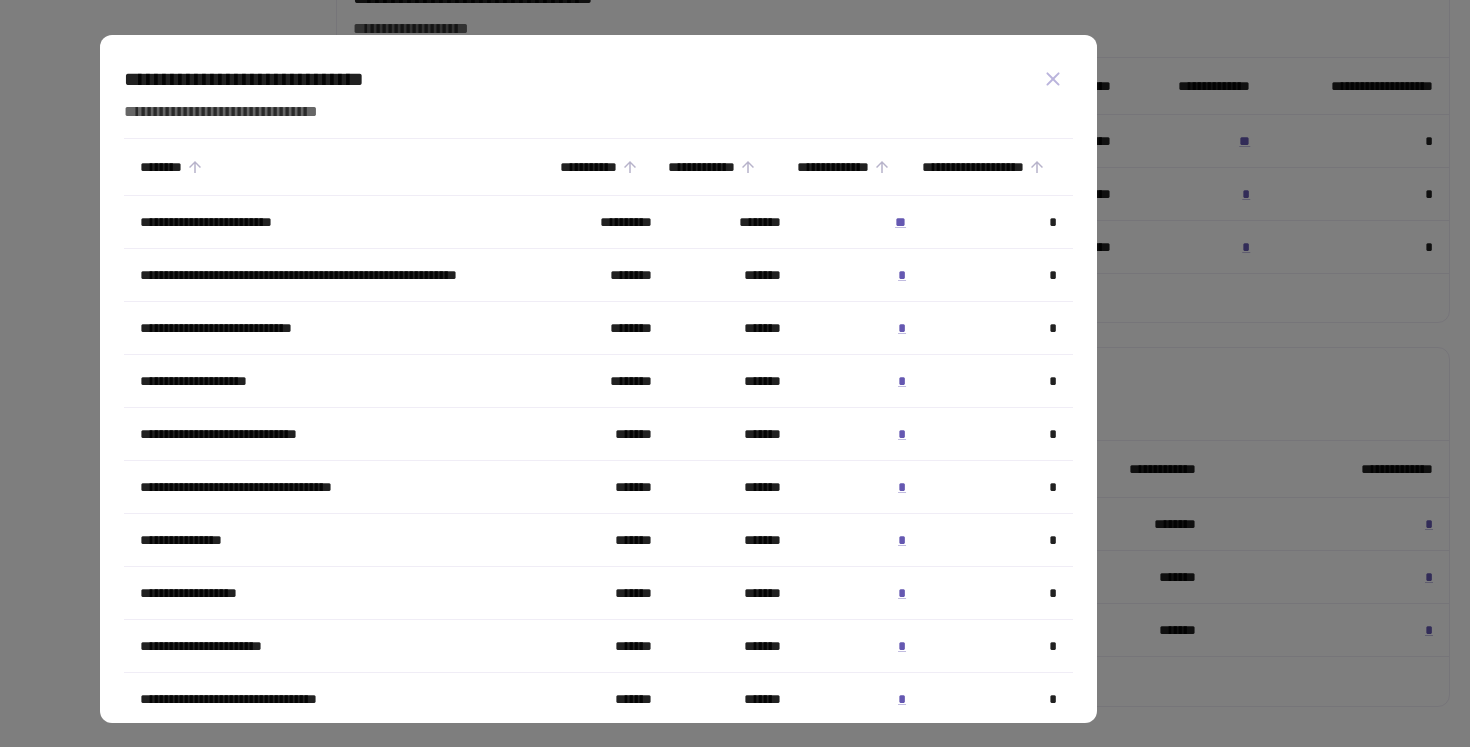 scroll, scrollTop: 30, scrollLeft: 0, axis: vertical 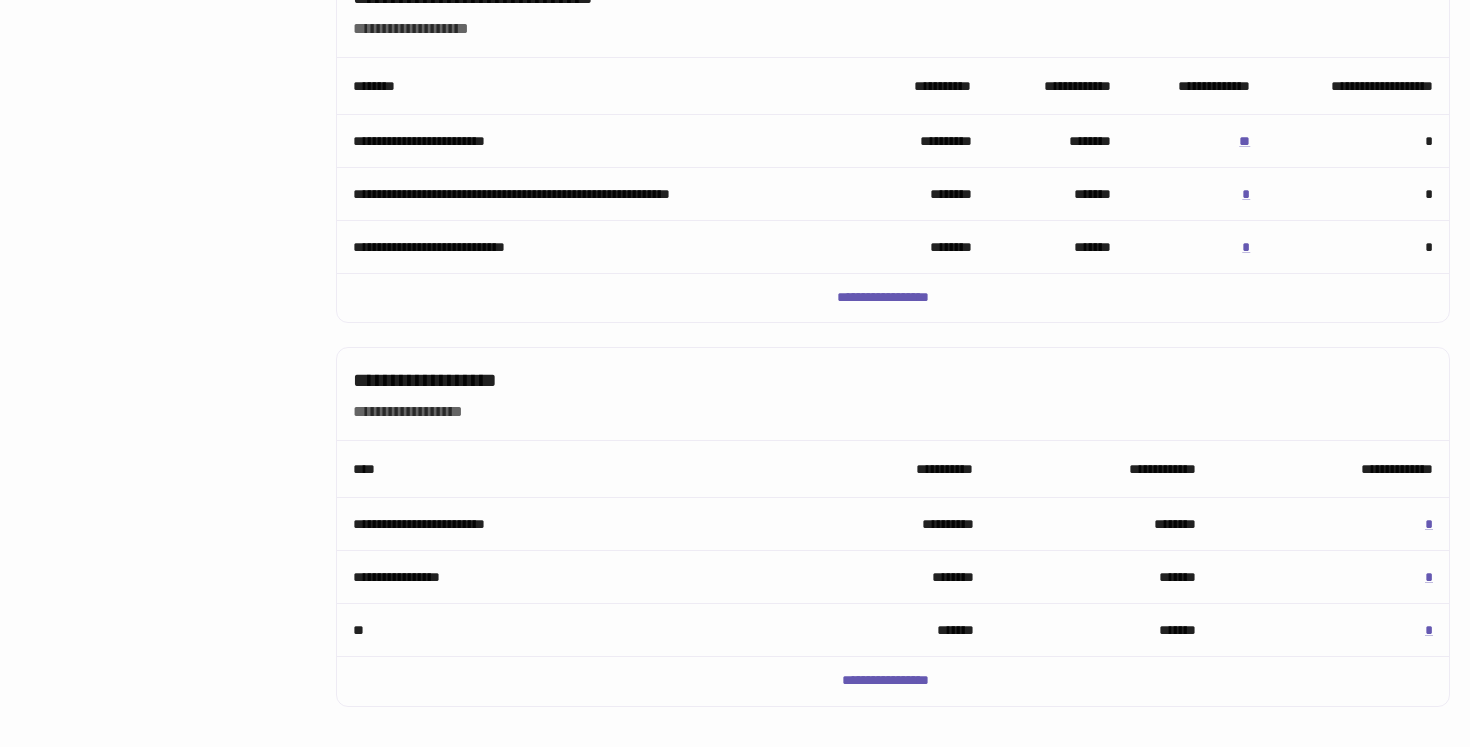 click on "**********" at bounding box center [893, 681] 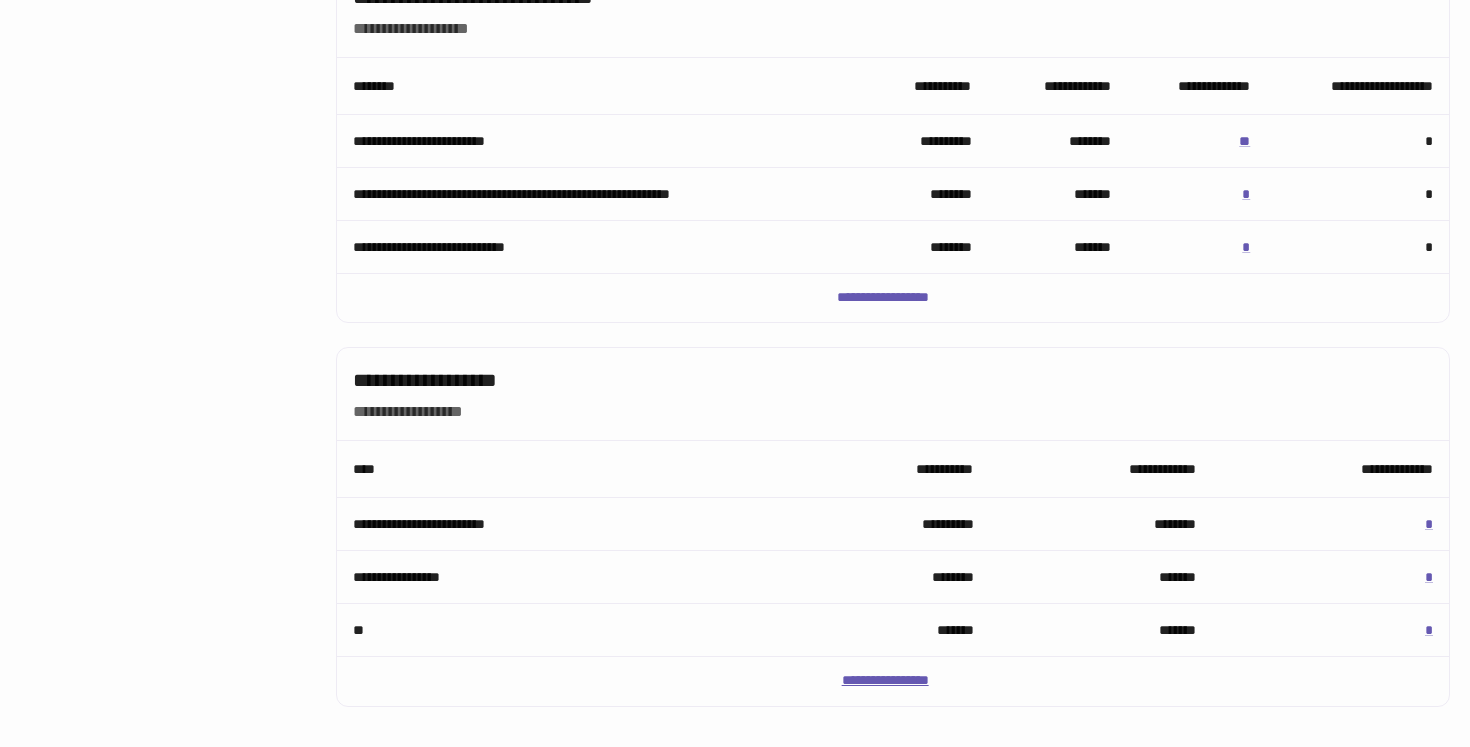 click on "**********" at bounding box center [893, 681] 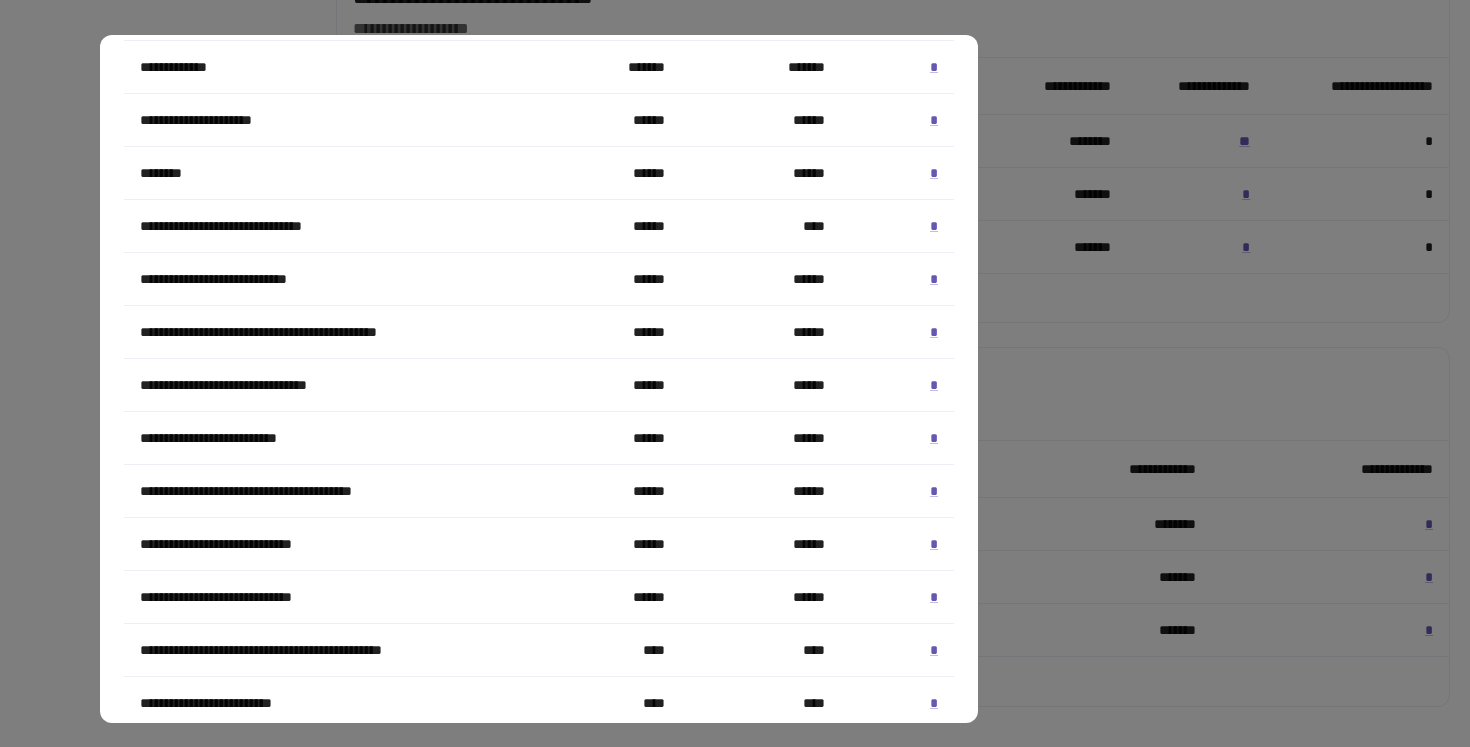 scroll, scrollTop: 995, scrollLeft: 0, axis: vertical 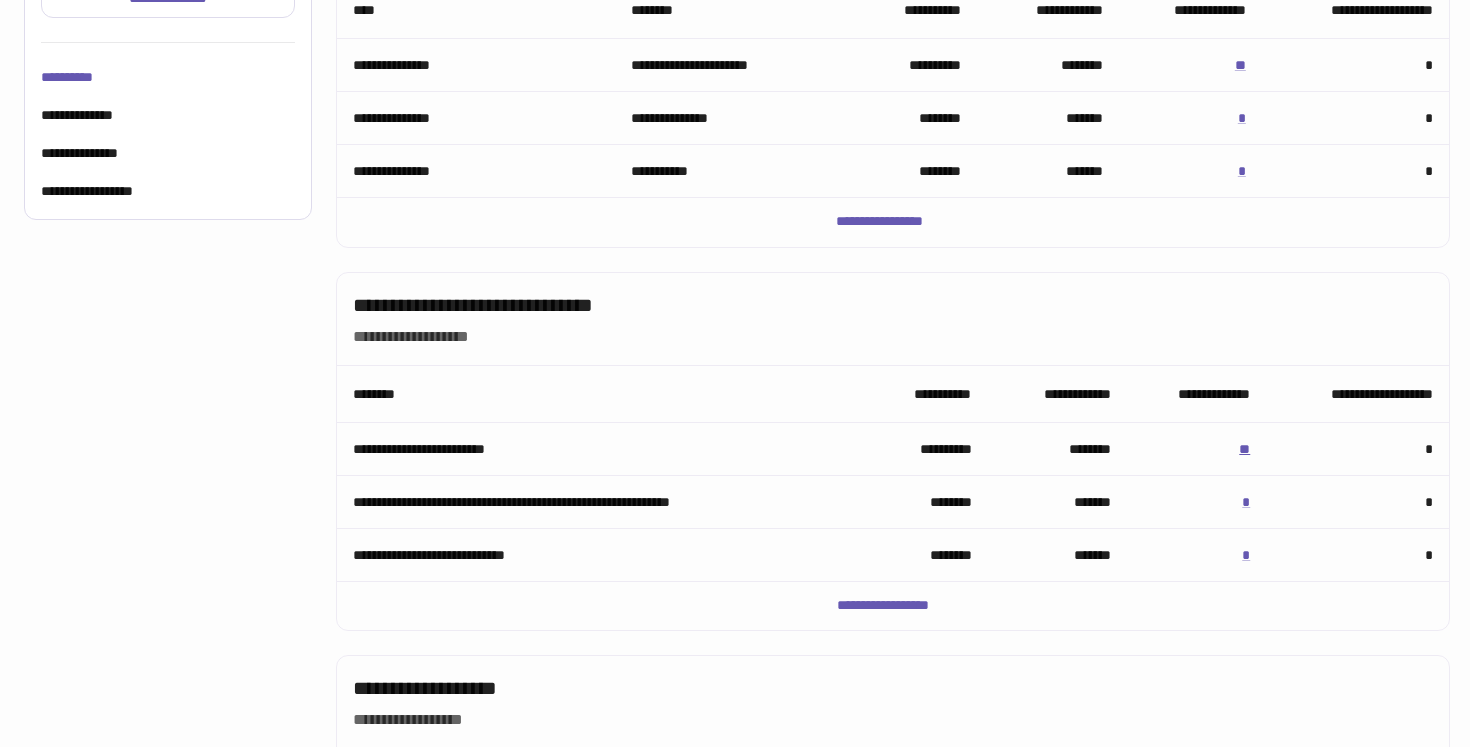 click on "**" at bounding box center (1244, 449) 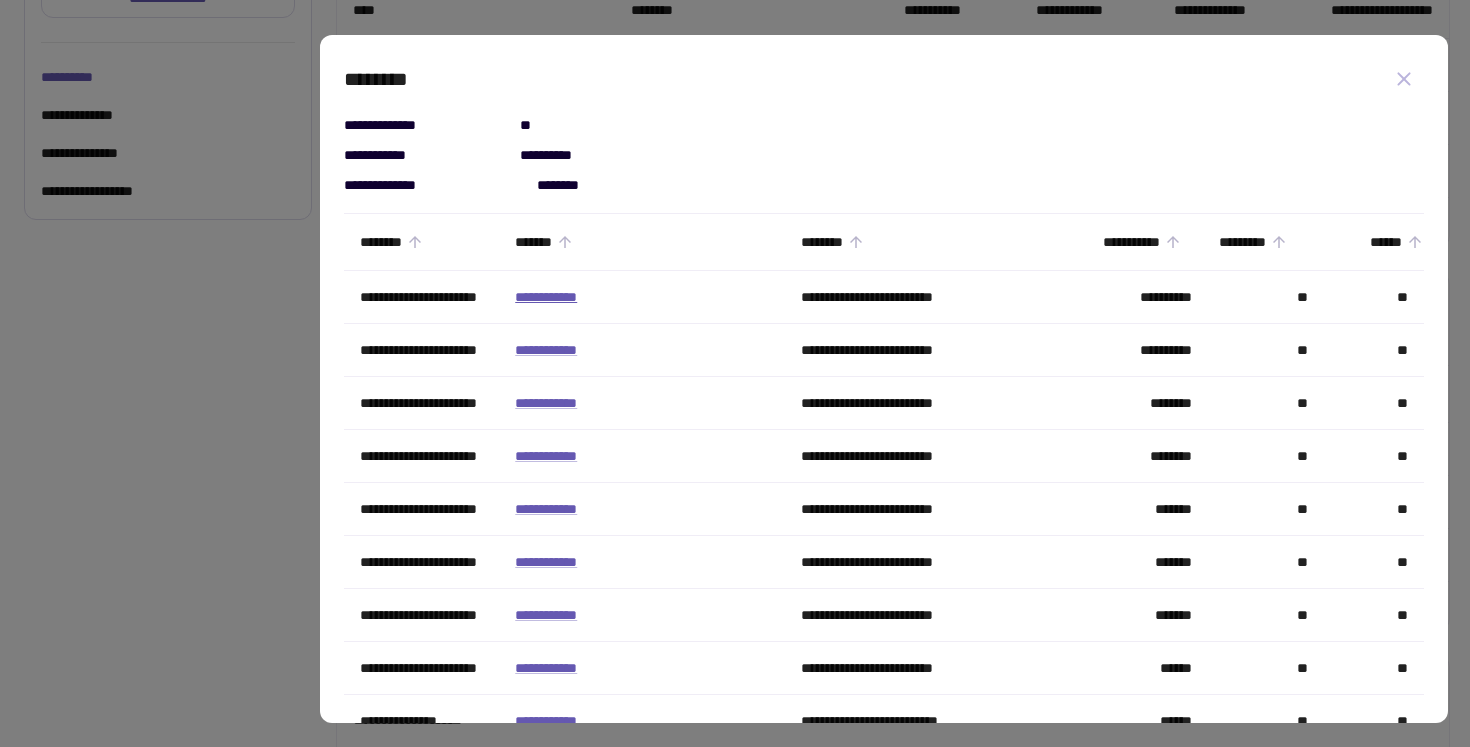 click on "**********" at bounding box center [546, 297] 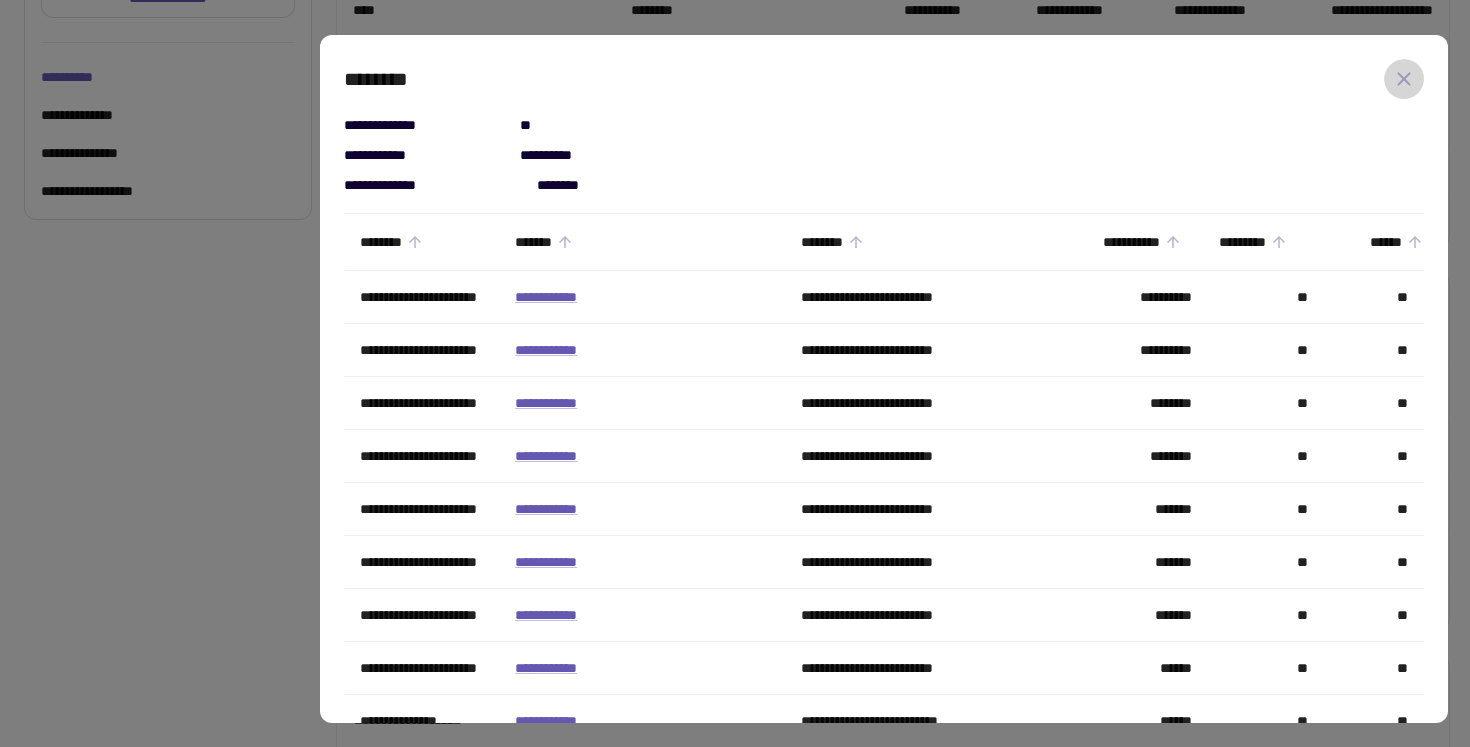click 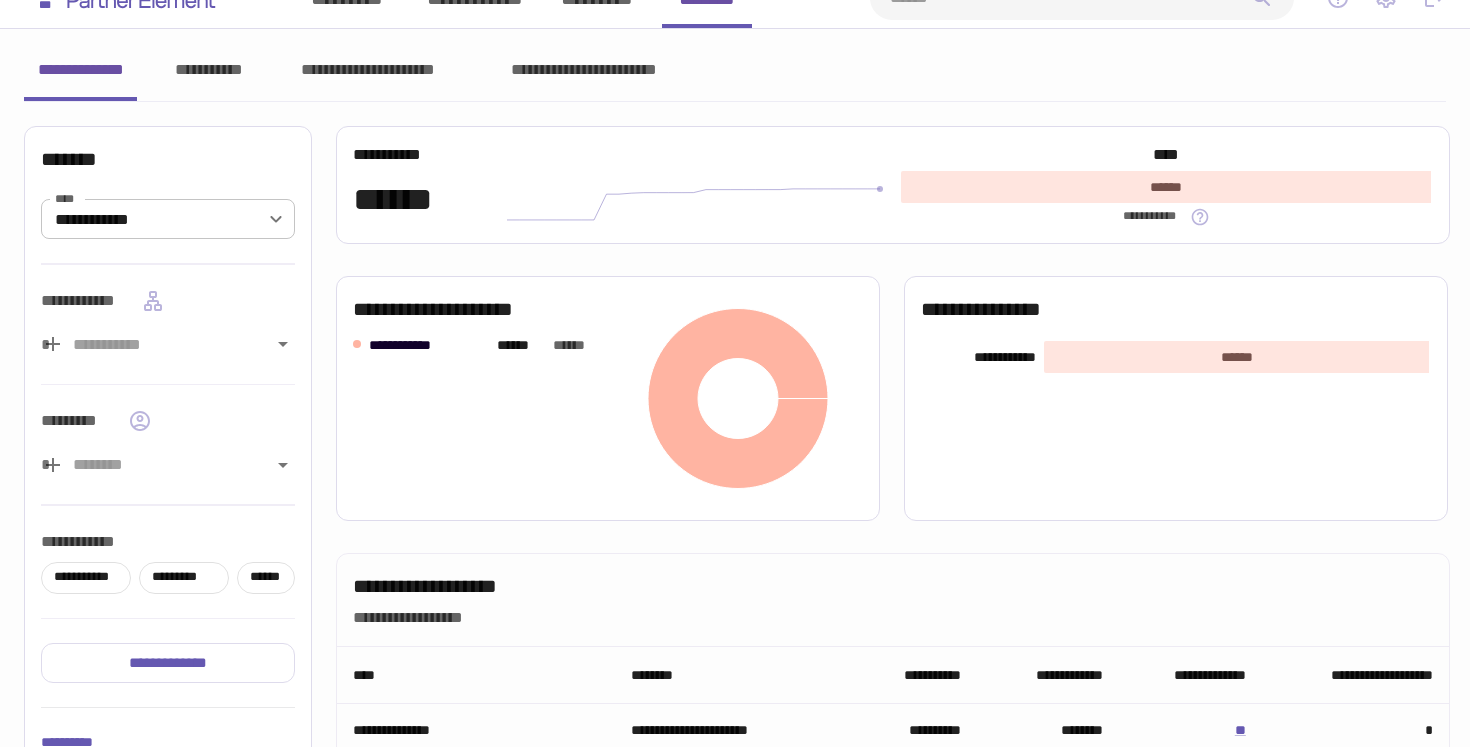 scroll, scrollTop: 23, scrollLeft: 0, axis: vertical 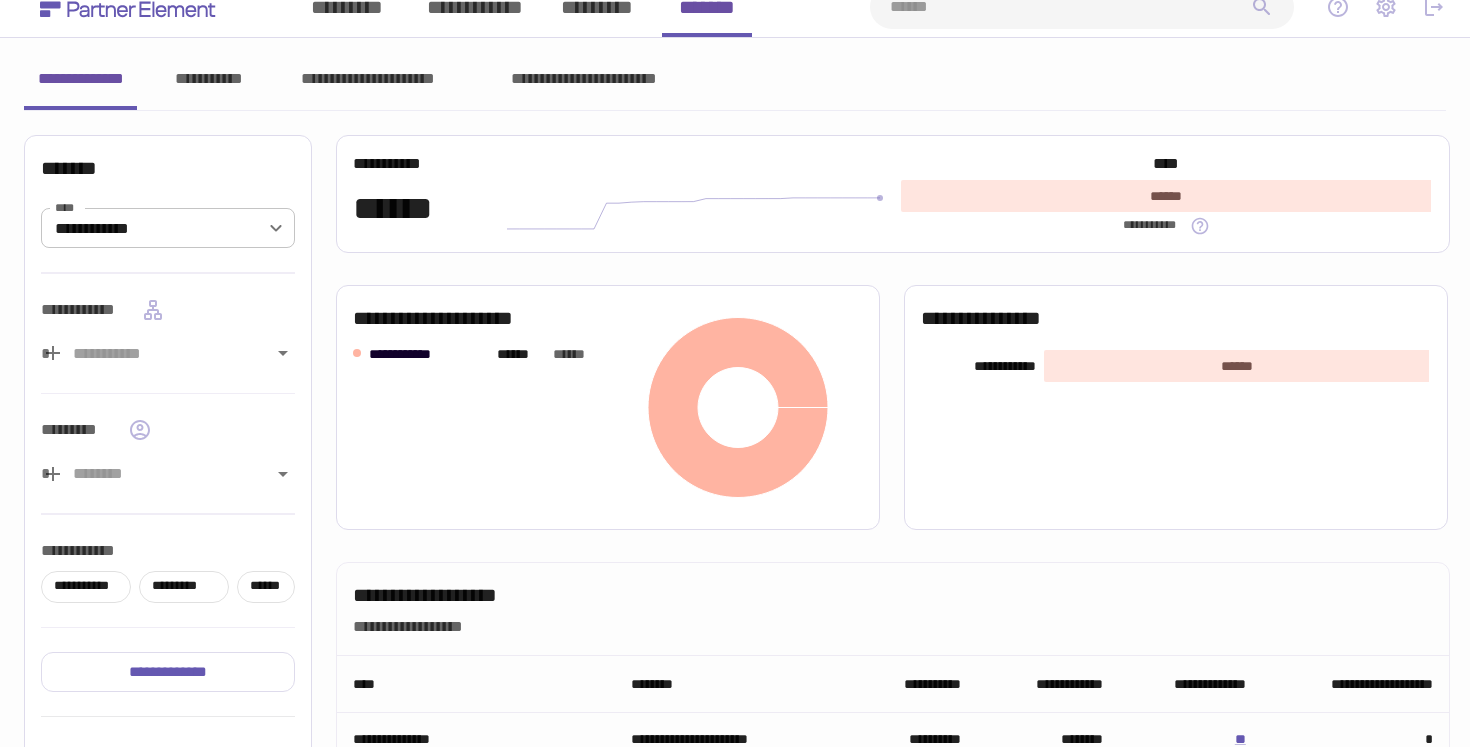 click on "**********" at bounding box center [208, 79] 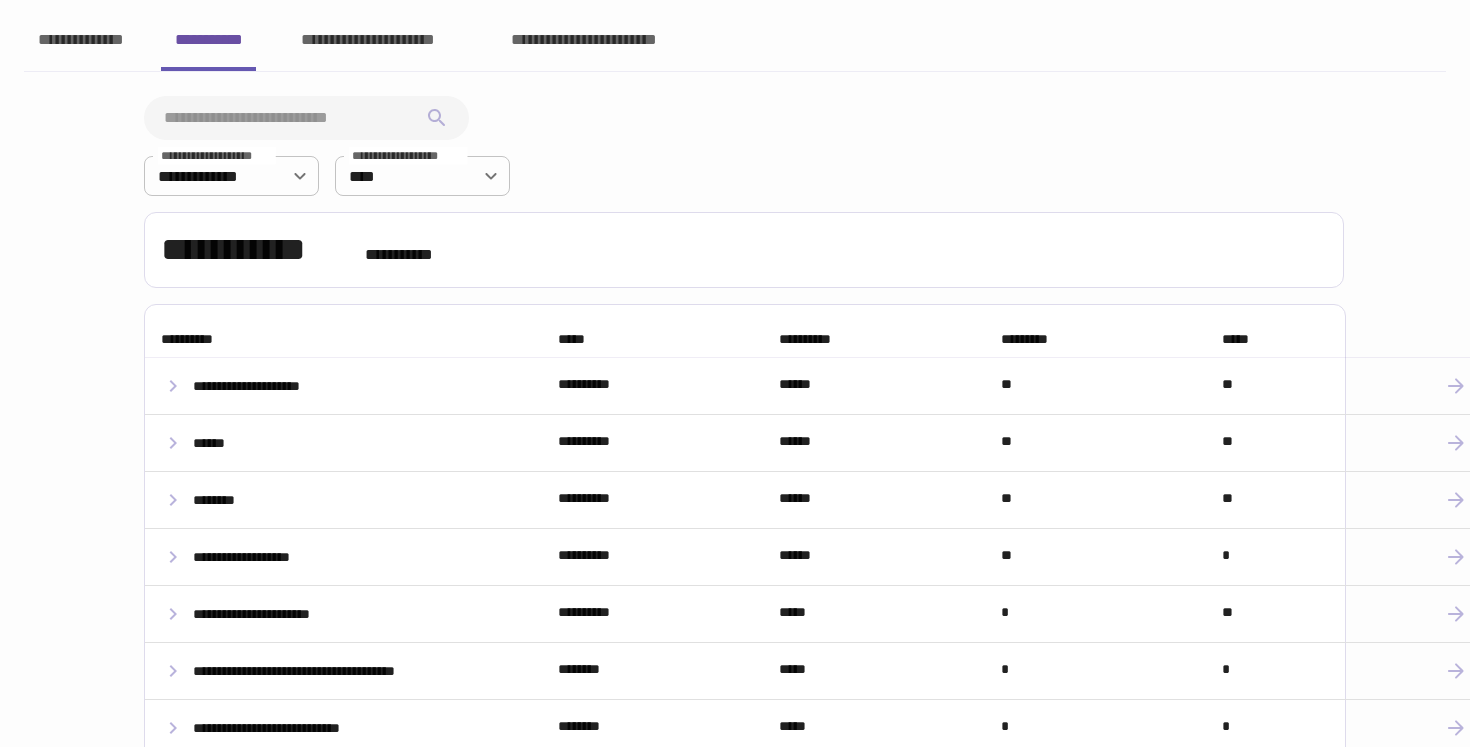 scroll, scrollTop: 58, scrollLeft: 0, axis: vertical 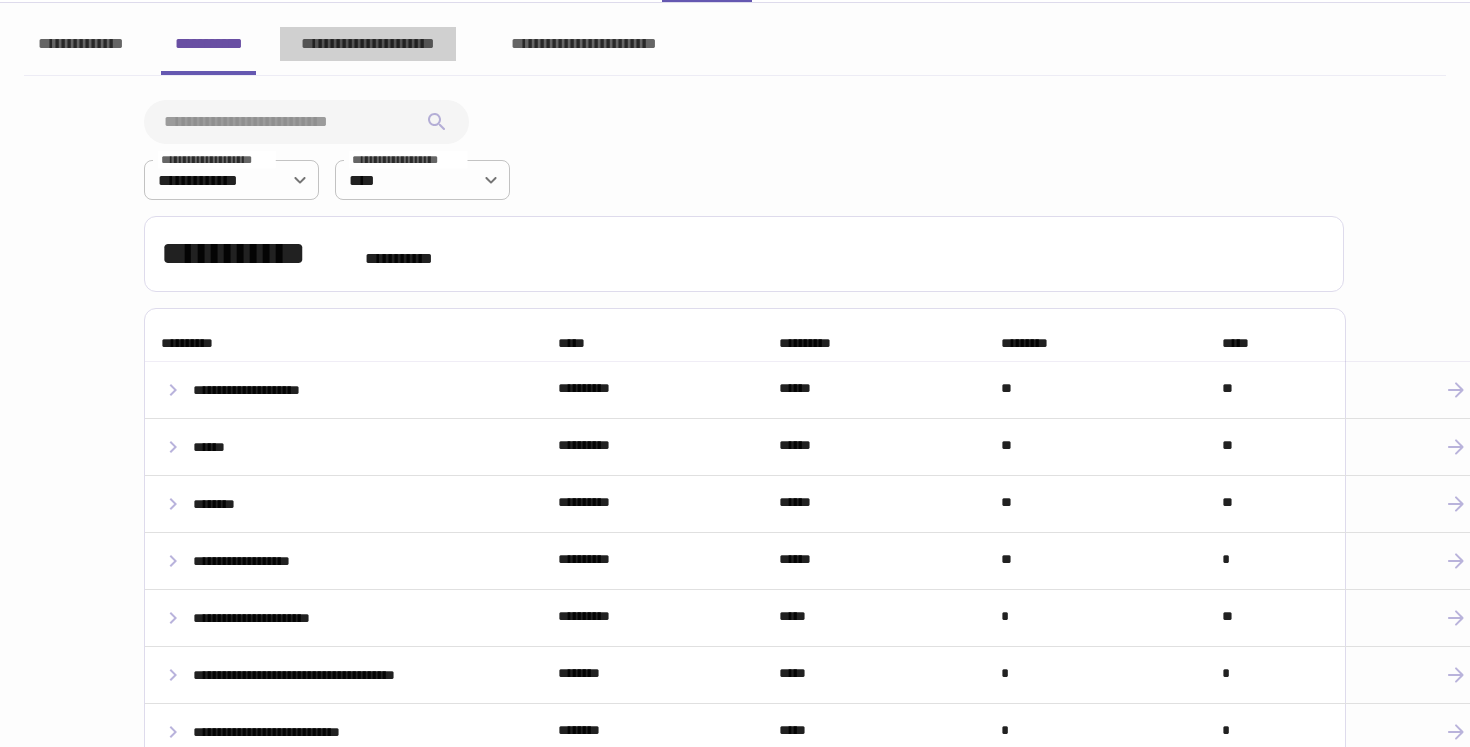 click on "**********" at bounding box center (368, 44) 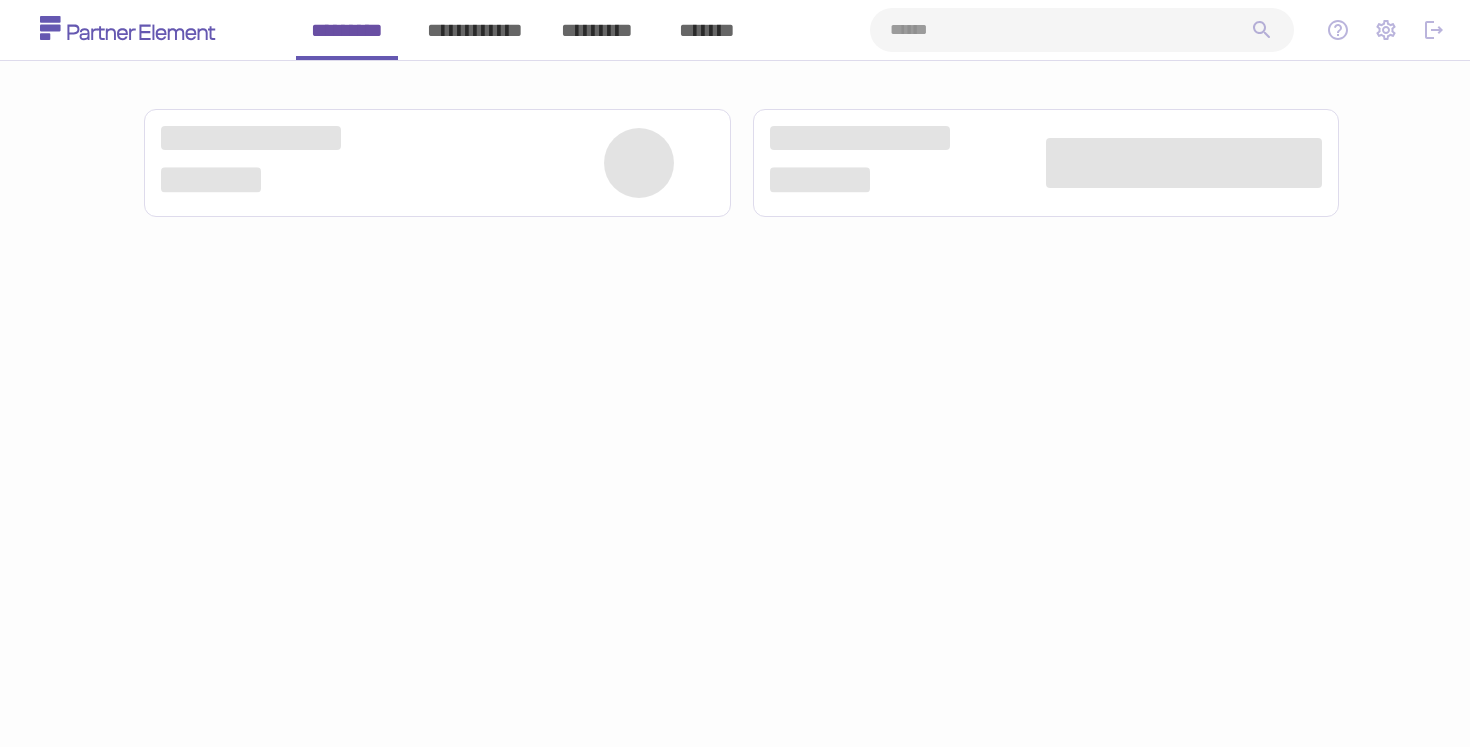scroll, scrollTop: 0, scrollLeft: 0, axis: both 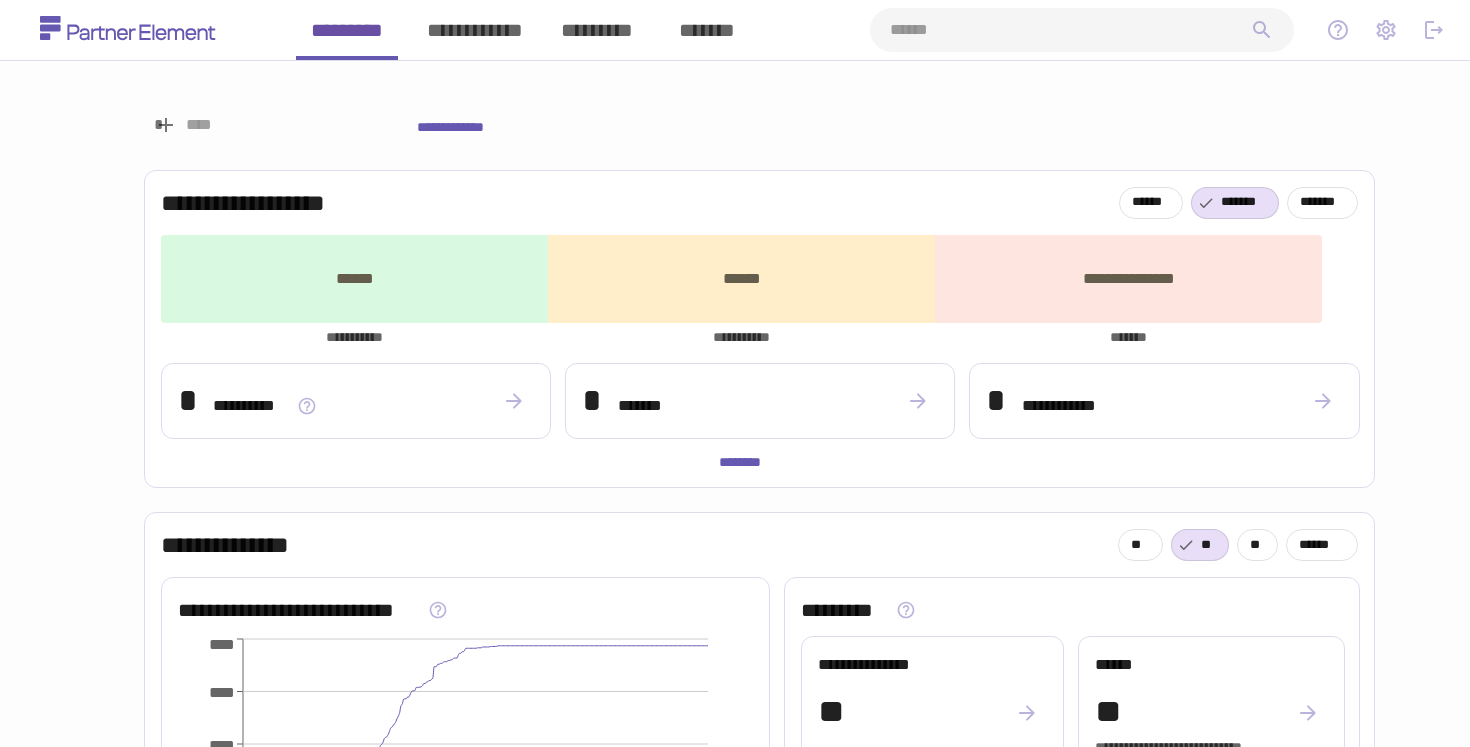 click on "*********" at bounding box center [597, 30] 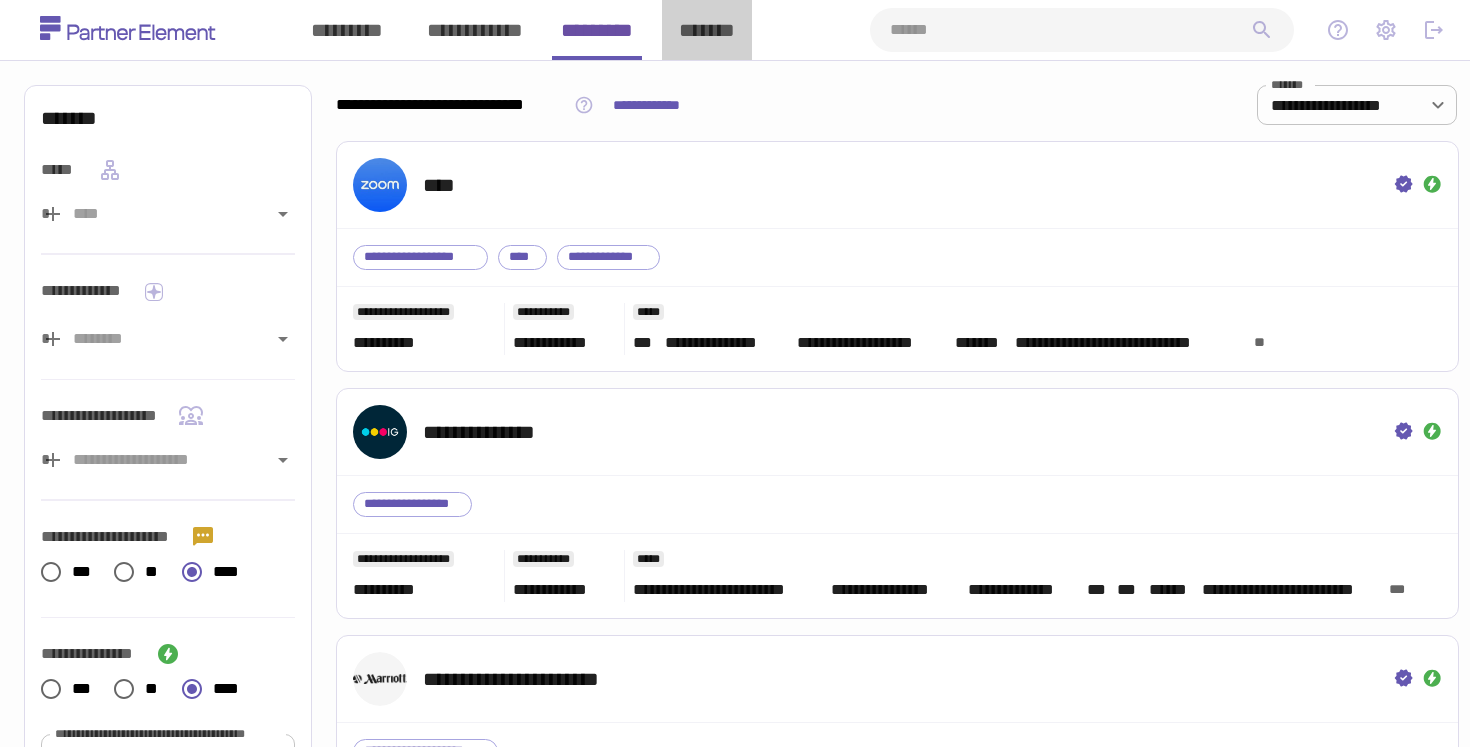 click on "*******" at bounding box center (707, 30) 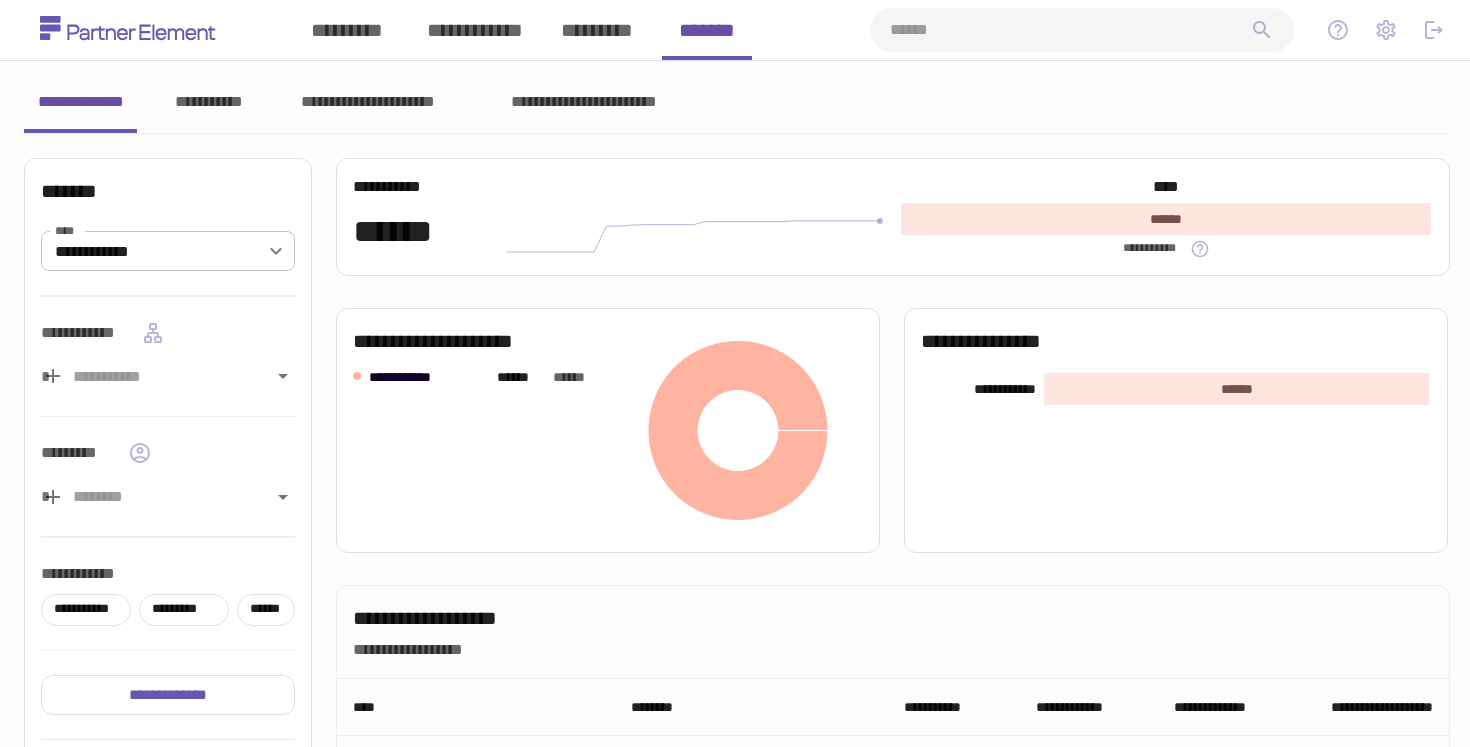click on "**********" at bounding box center (583, 102) 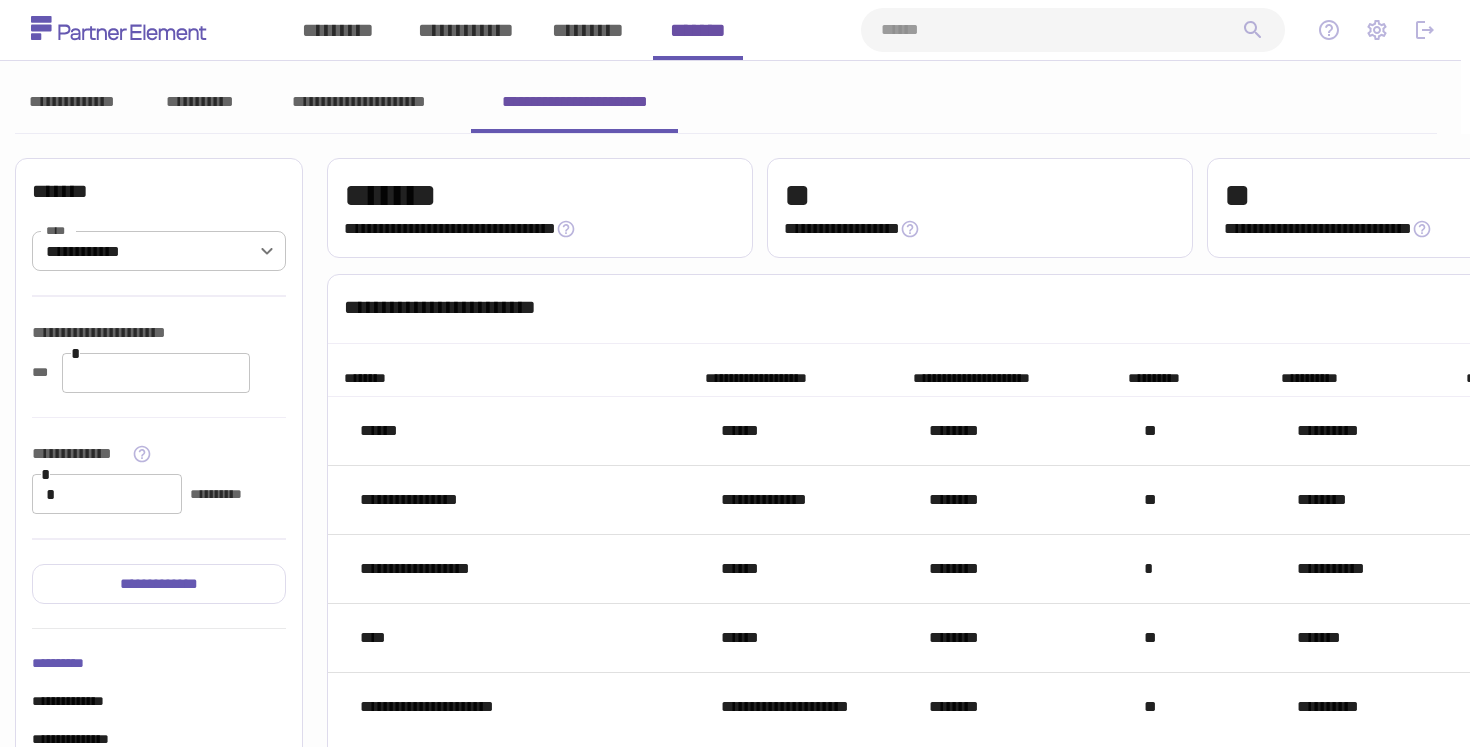 scroll, scrollTop: 0, scrollLeft: 0, axis: both 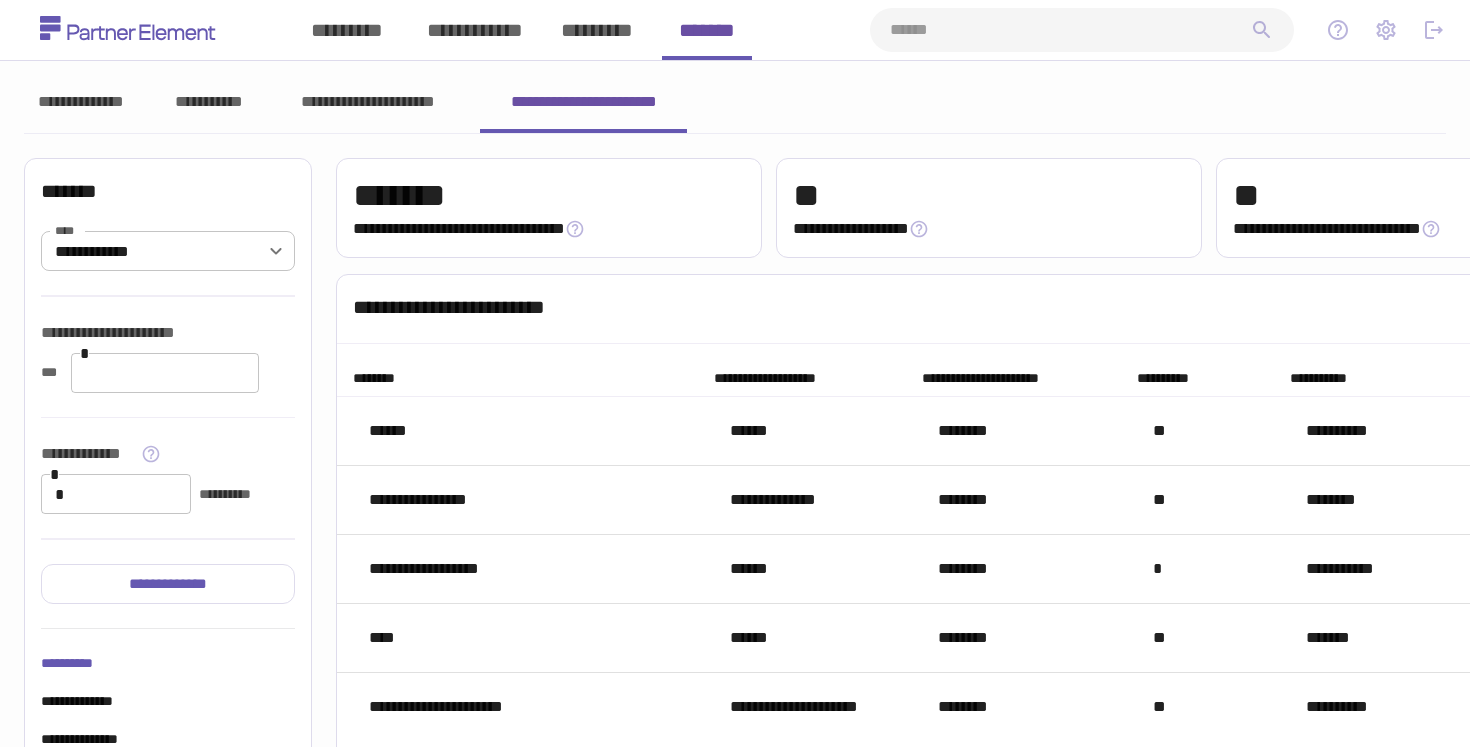 click on "*********" at bounding box center (347, 30) 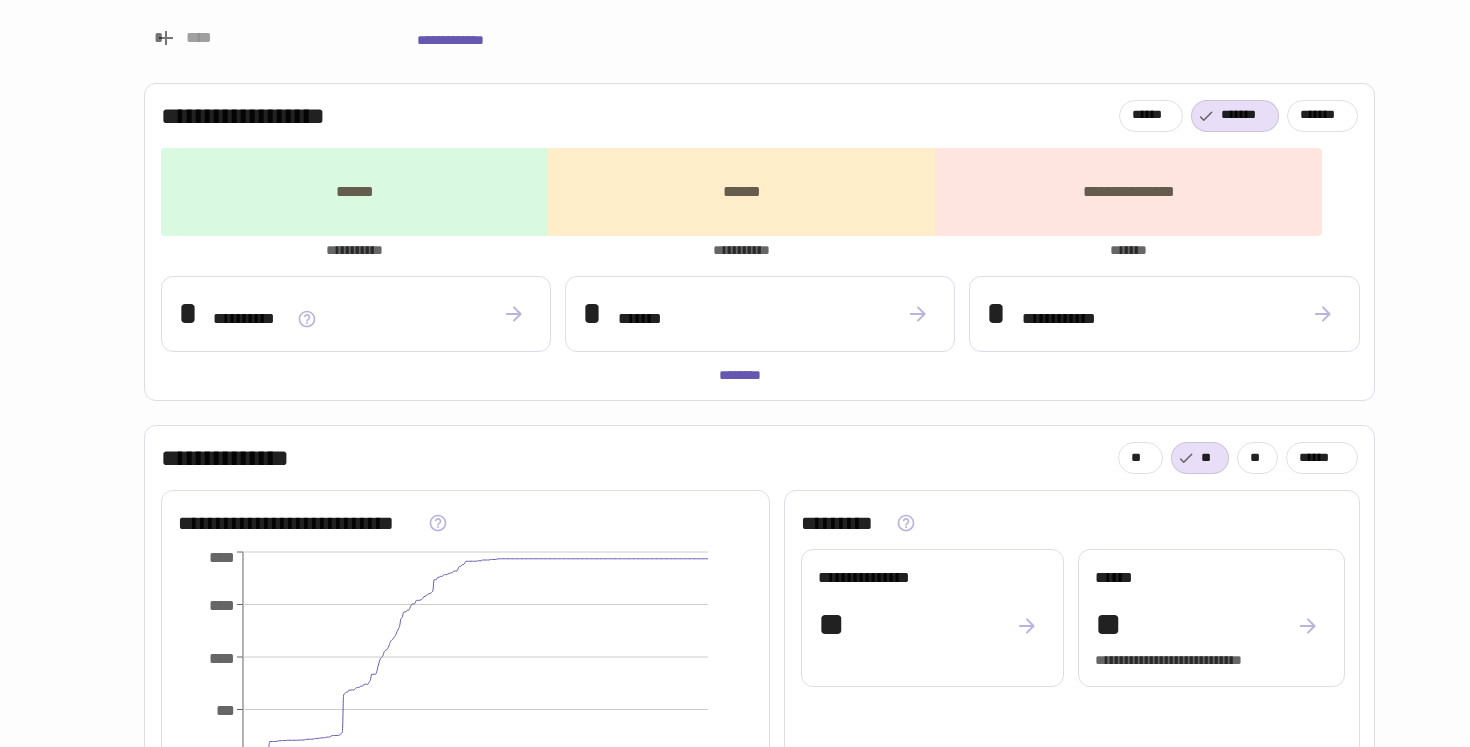 scroll, scrollTop: 0, scrollLeft: 0, axis: both 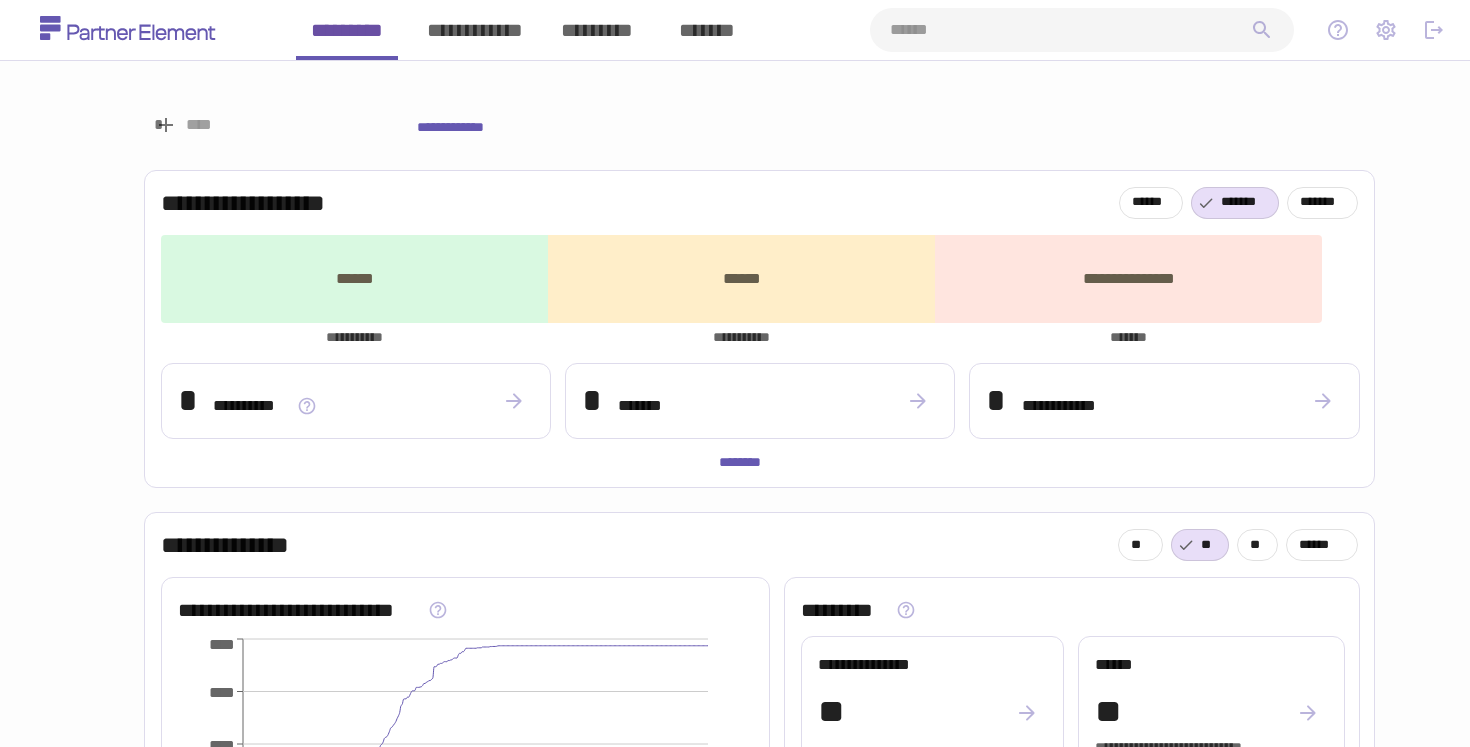 click on "*********" at bounding box center [597, 30] 